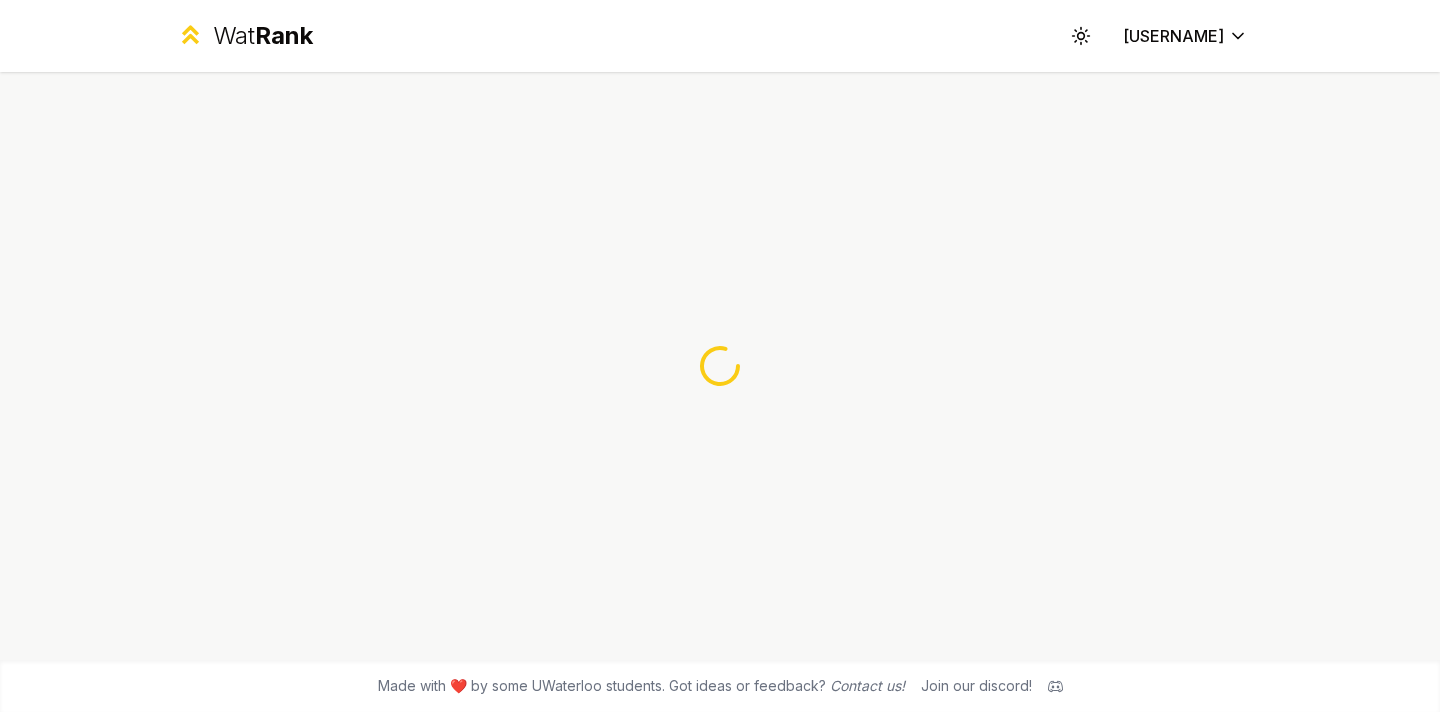 scroll, scrollTop: 0, scrollLeft: 0, axis: both 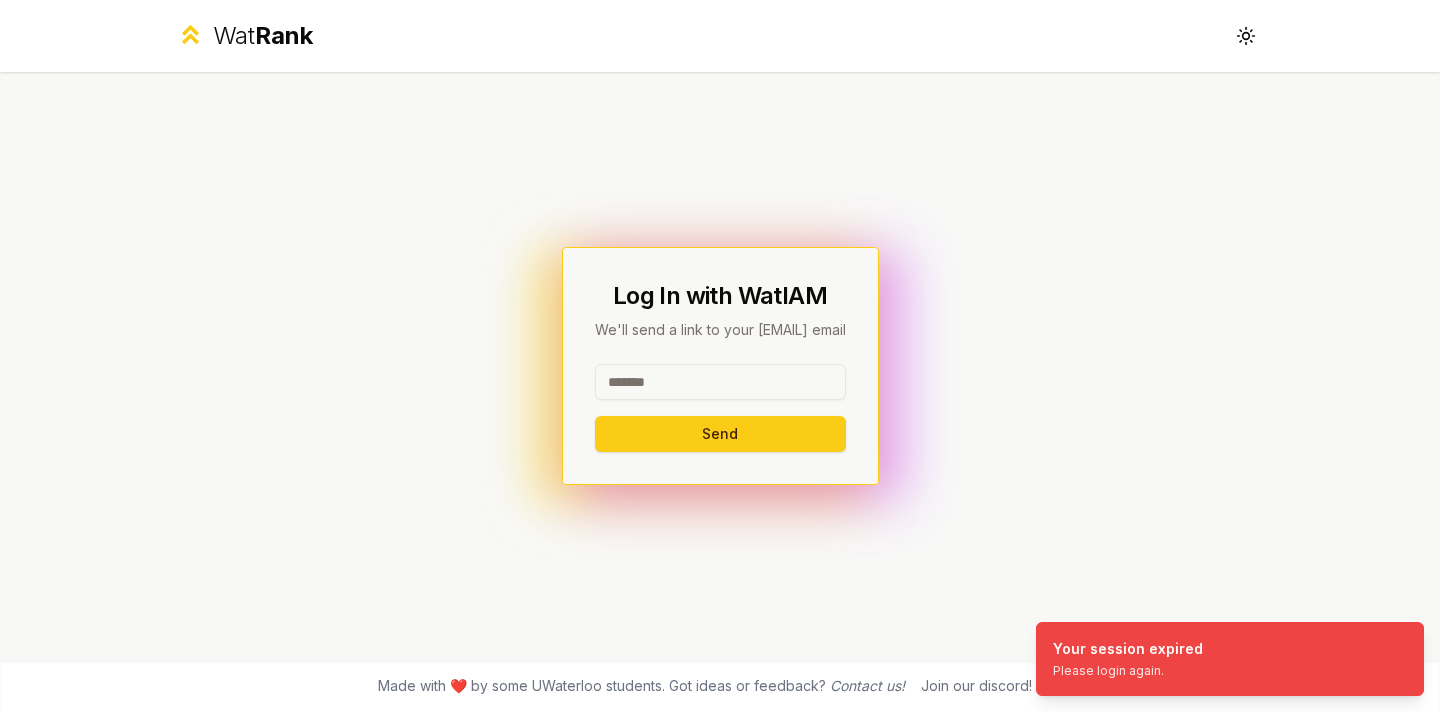 click at bounding box center [720, 382] 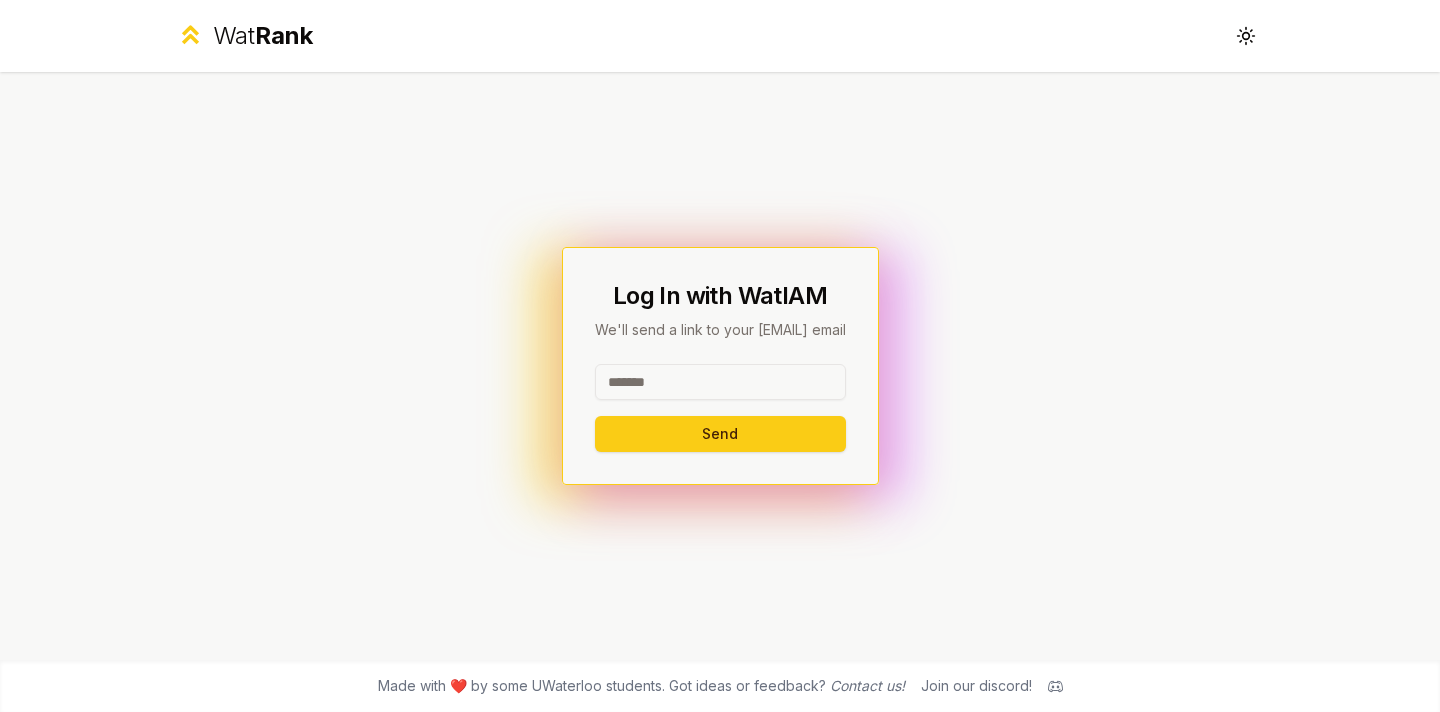 type on "********" 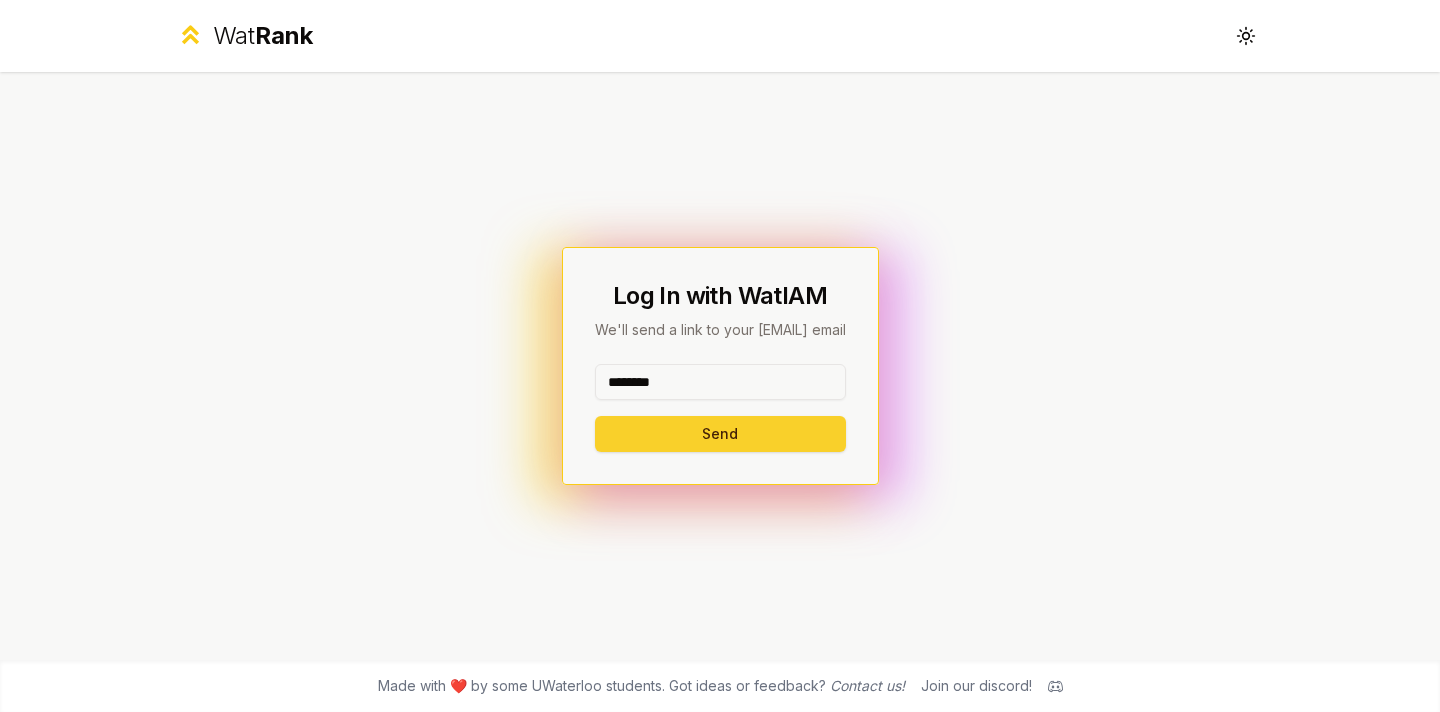 click on "Send" at bounding box center [720, 434] 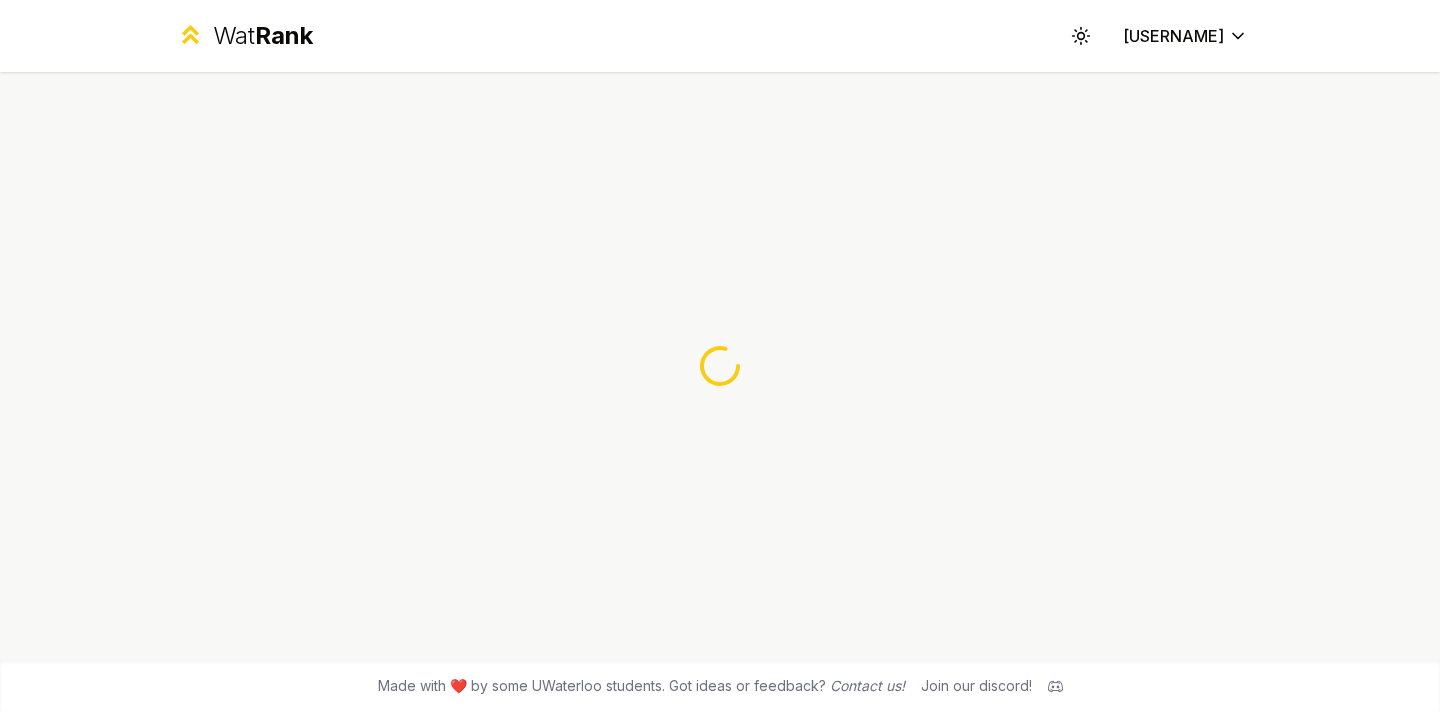 scroll, scrollTop: 0, scrollLeft: 0, axis: both 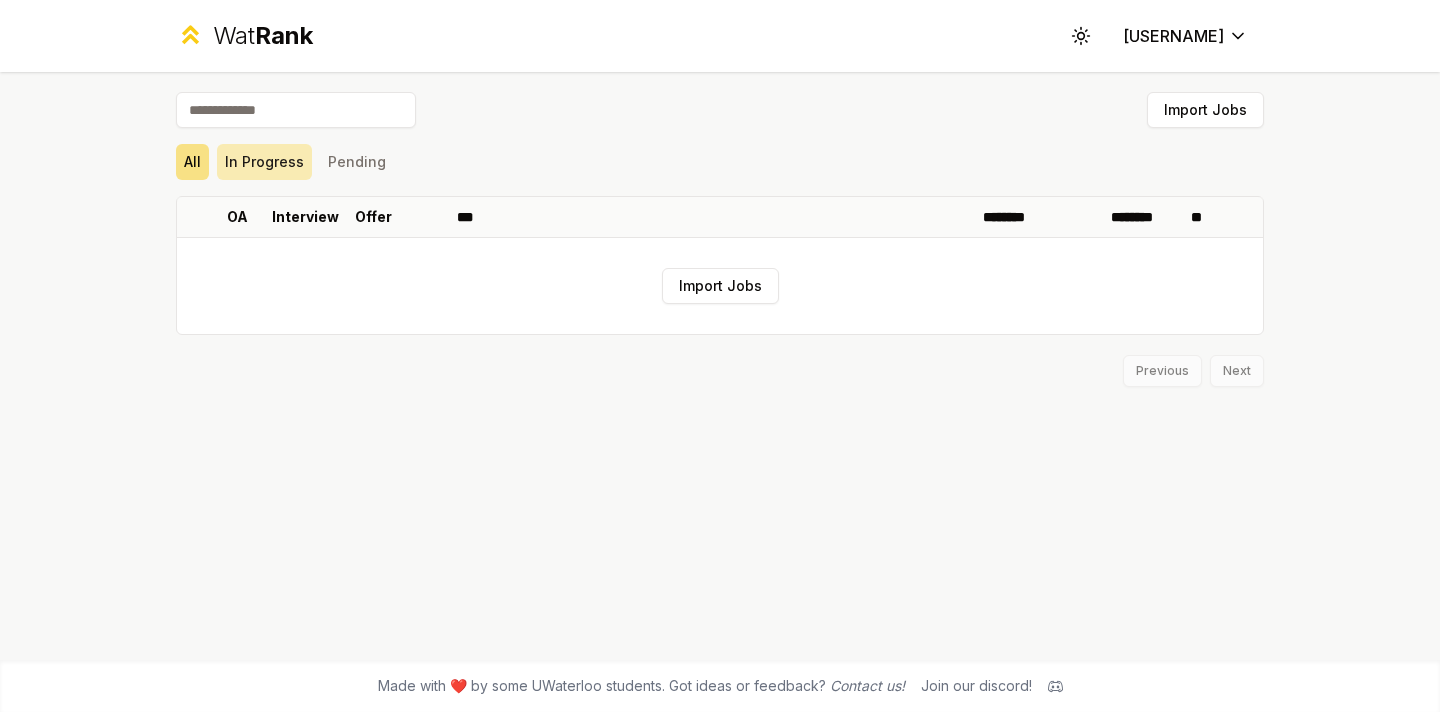 click on "In Progress" at bounding box center [264, 162] 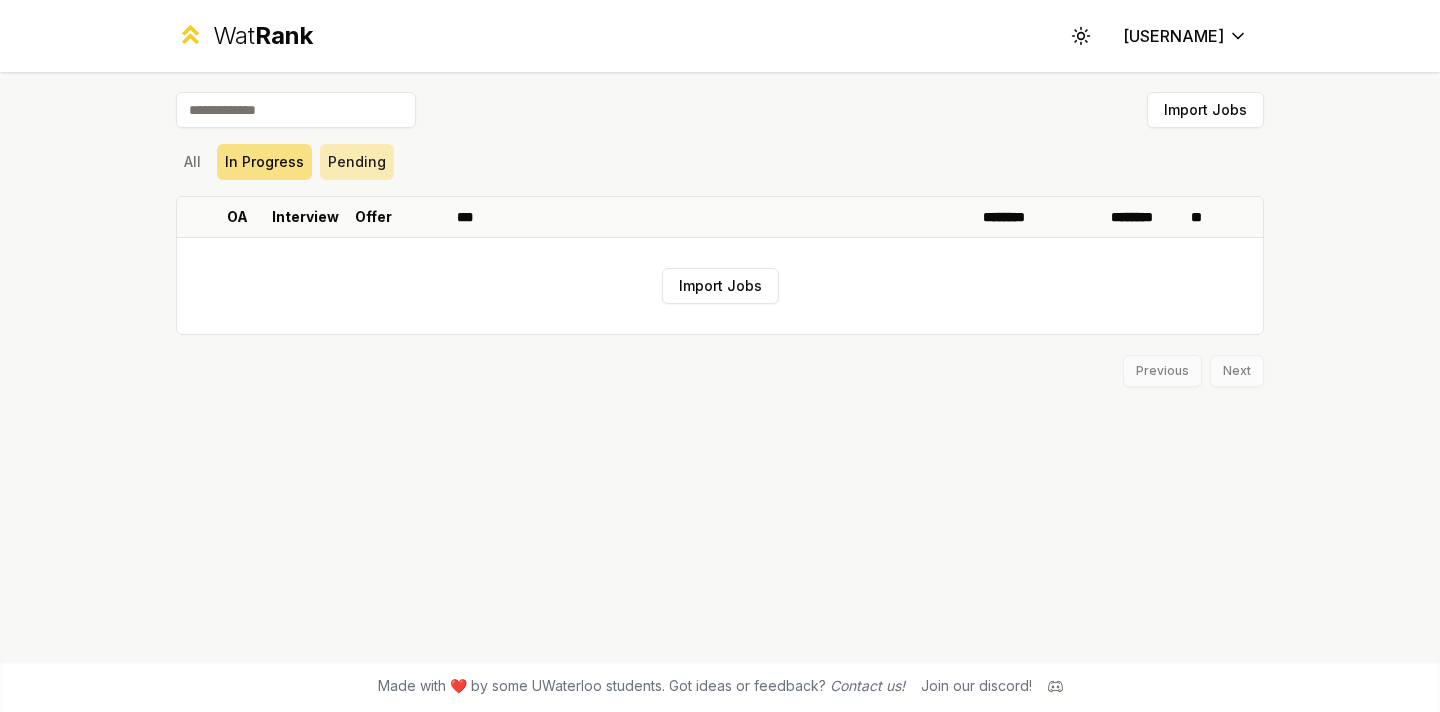 click on "Pending" at bounding box center [357, 162] 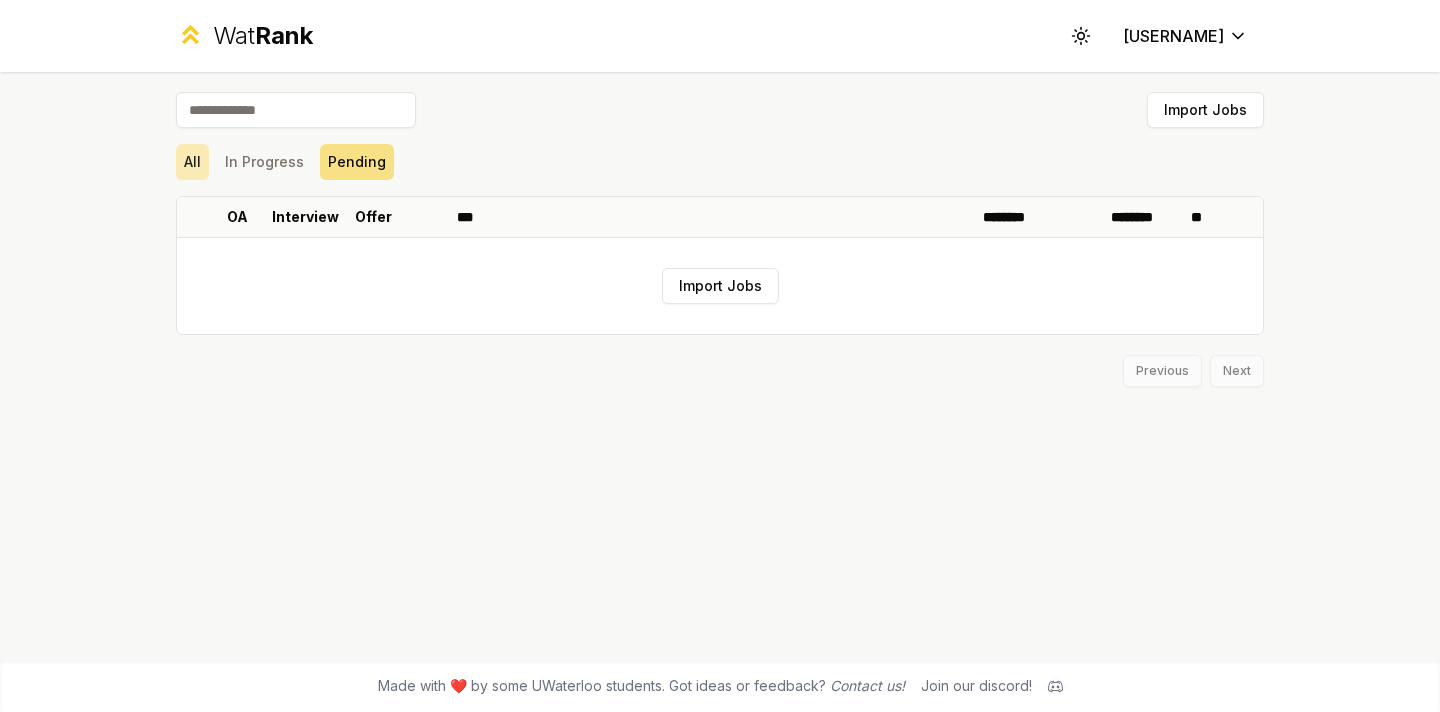 click on "All" at bounding box center [192, 162] 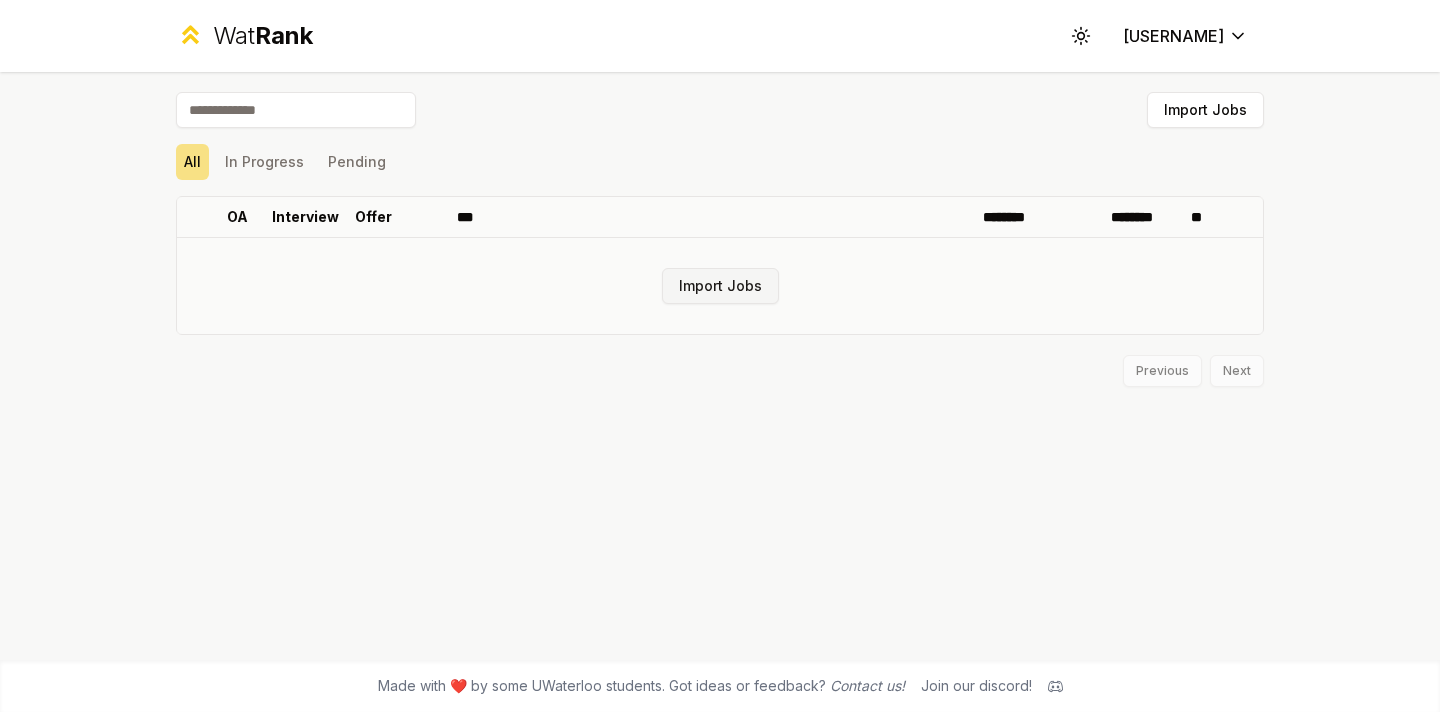 click on "Import Jobs" at bounding box center (720, 286) 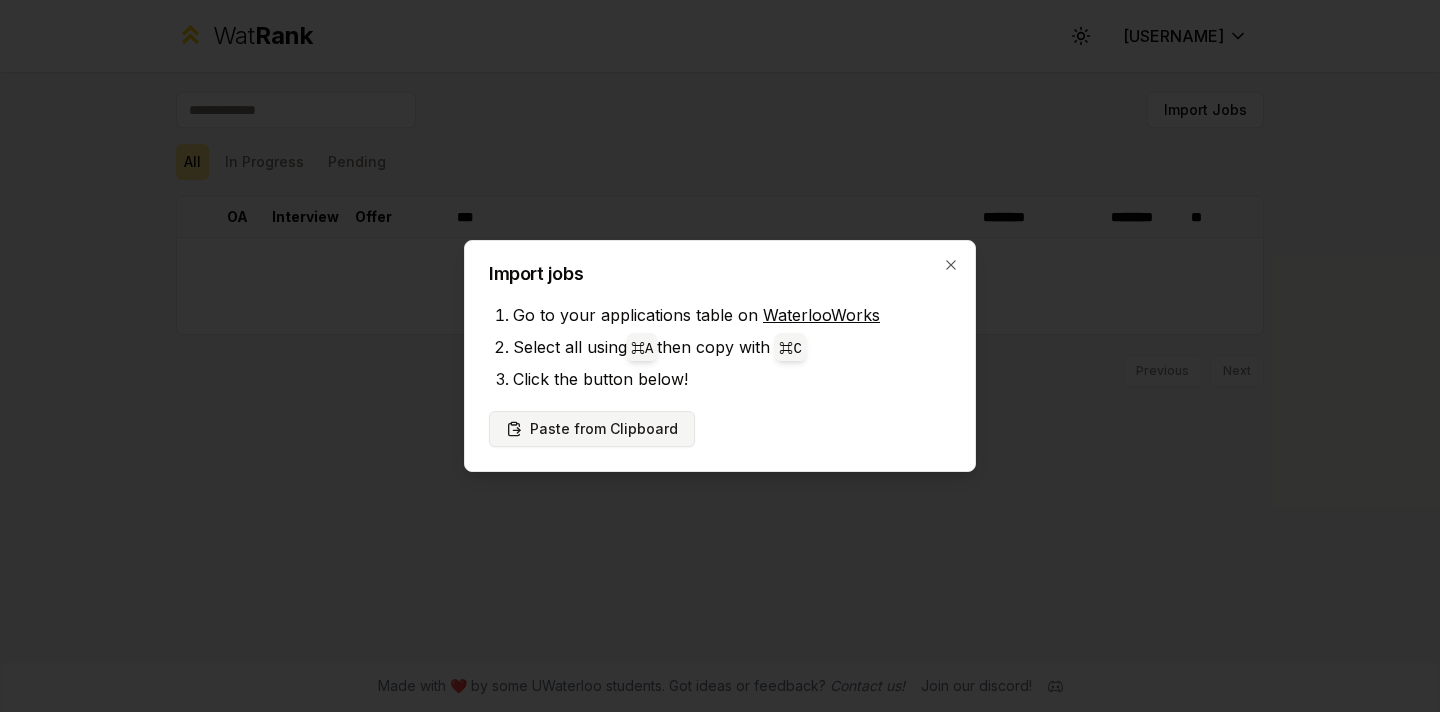 click on "Paste from Clipboard" at bounding box center (592, 429) 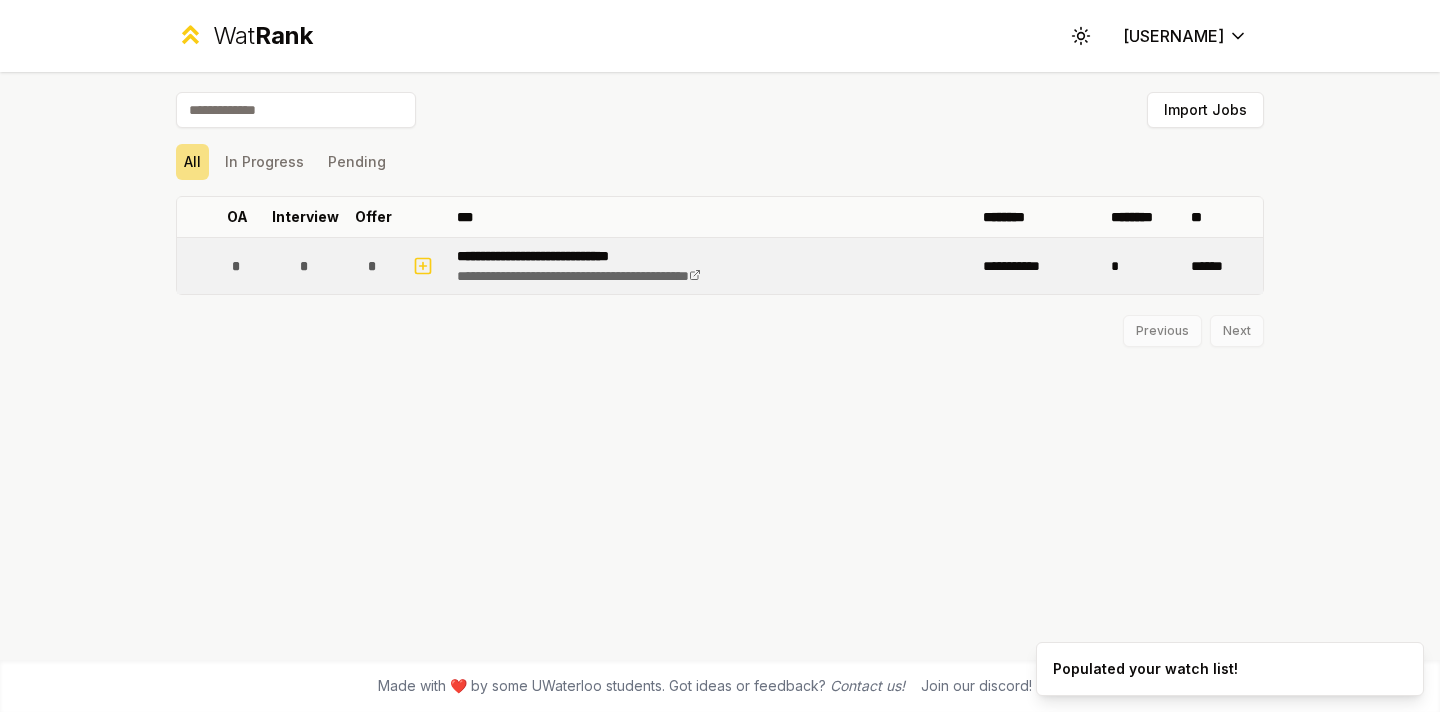 click on "**********" at bounding box center [712, 266] 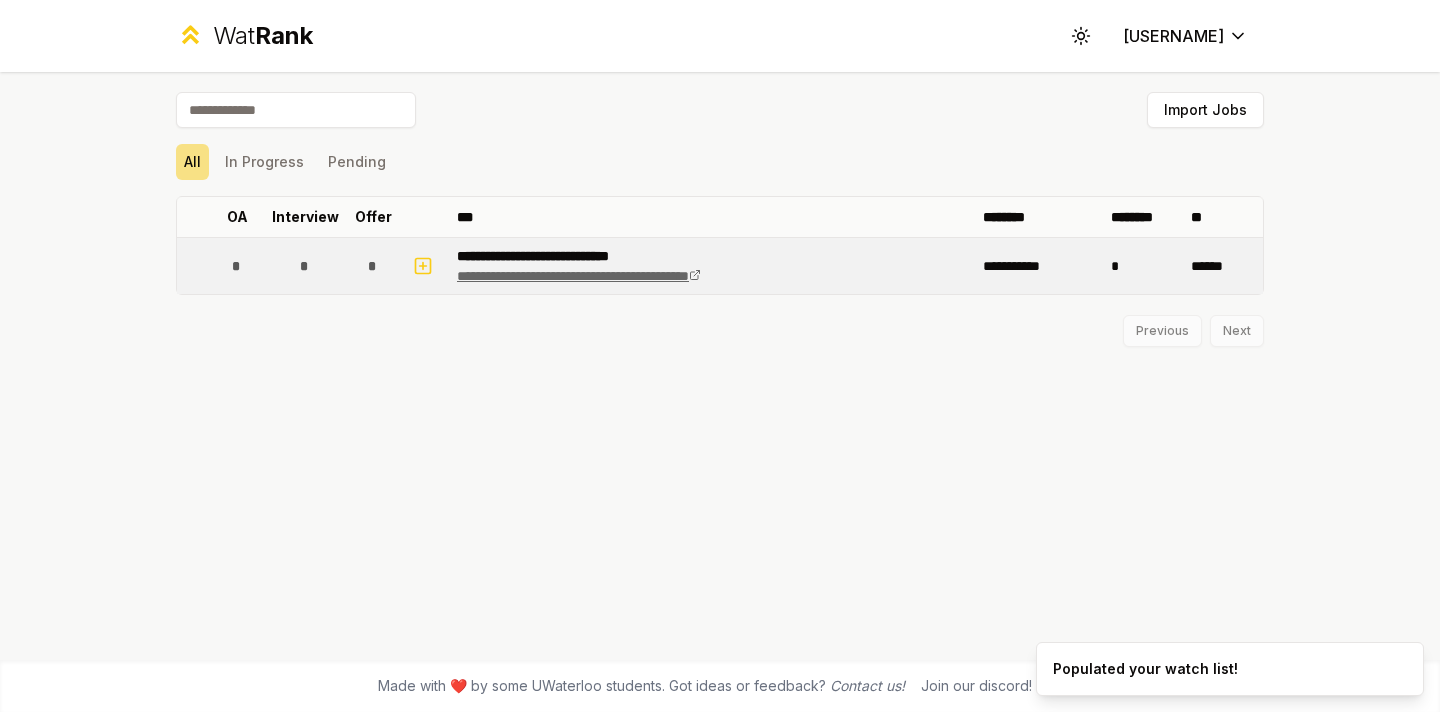 click on "**********" at bounding box center [579, 276] 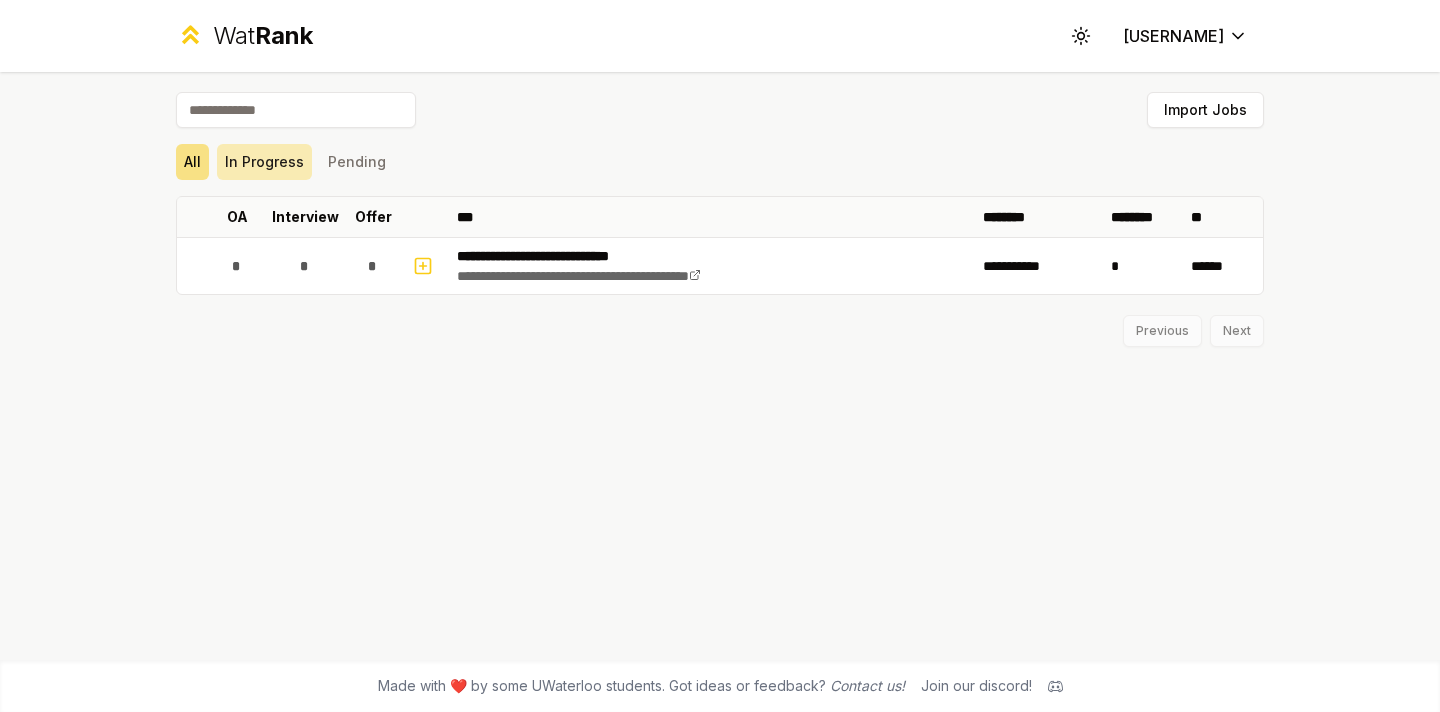 click on "In Progress" at bounding box center (264, 162) 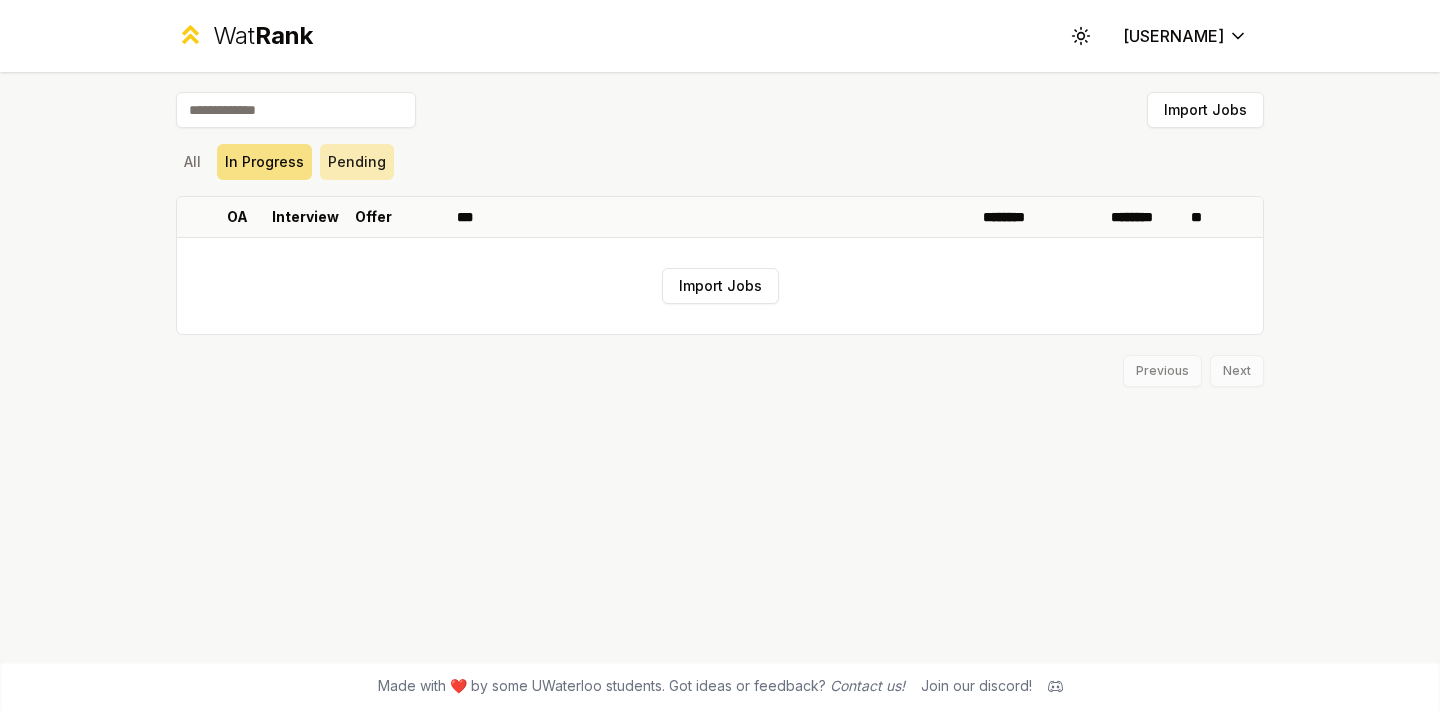click on "Pending" at bounding box center [357, 162] 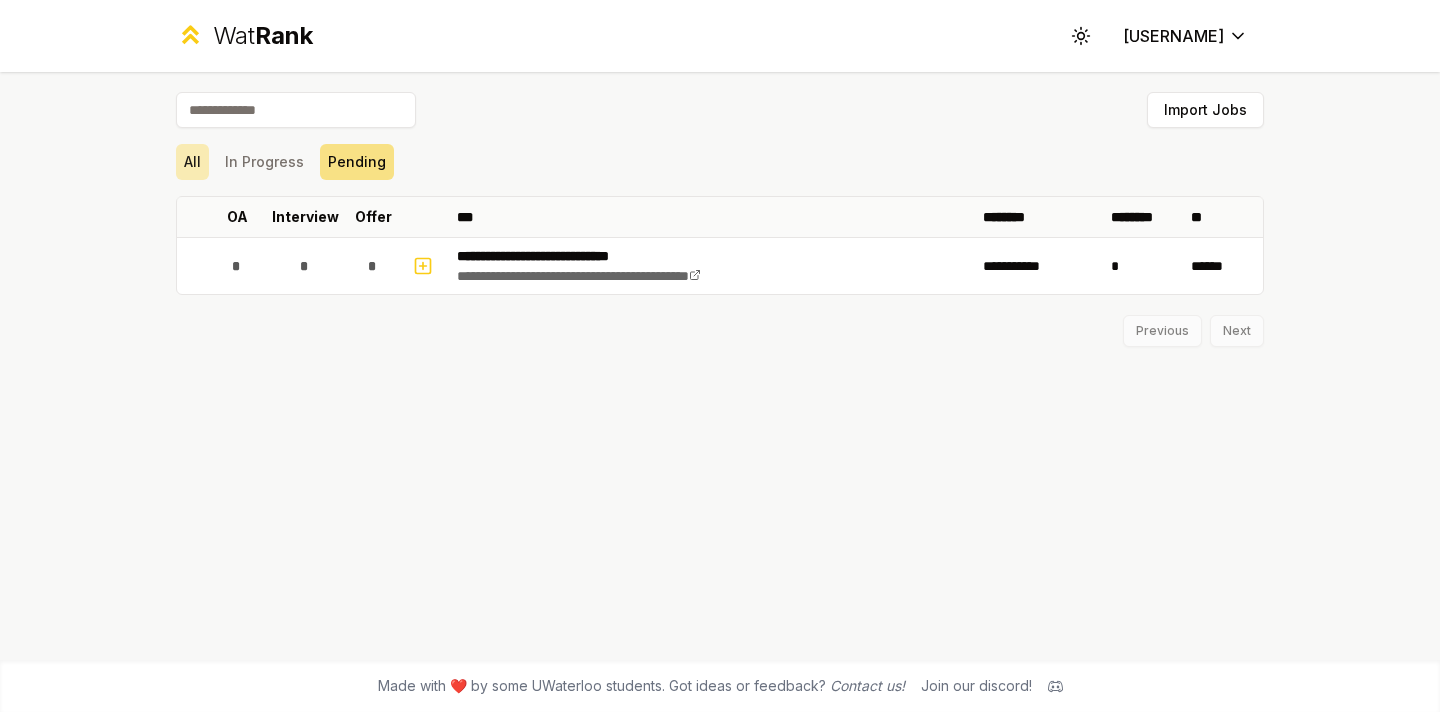 click on "All" at bounding box center [192, 162] 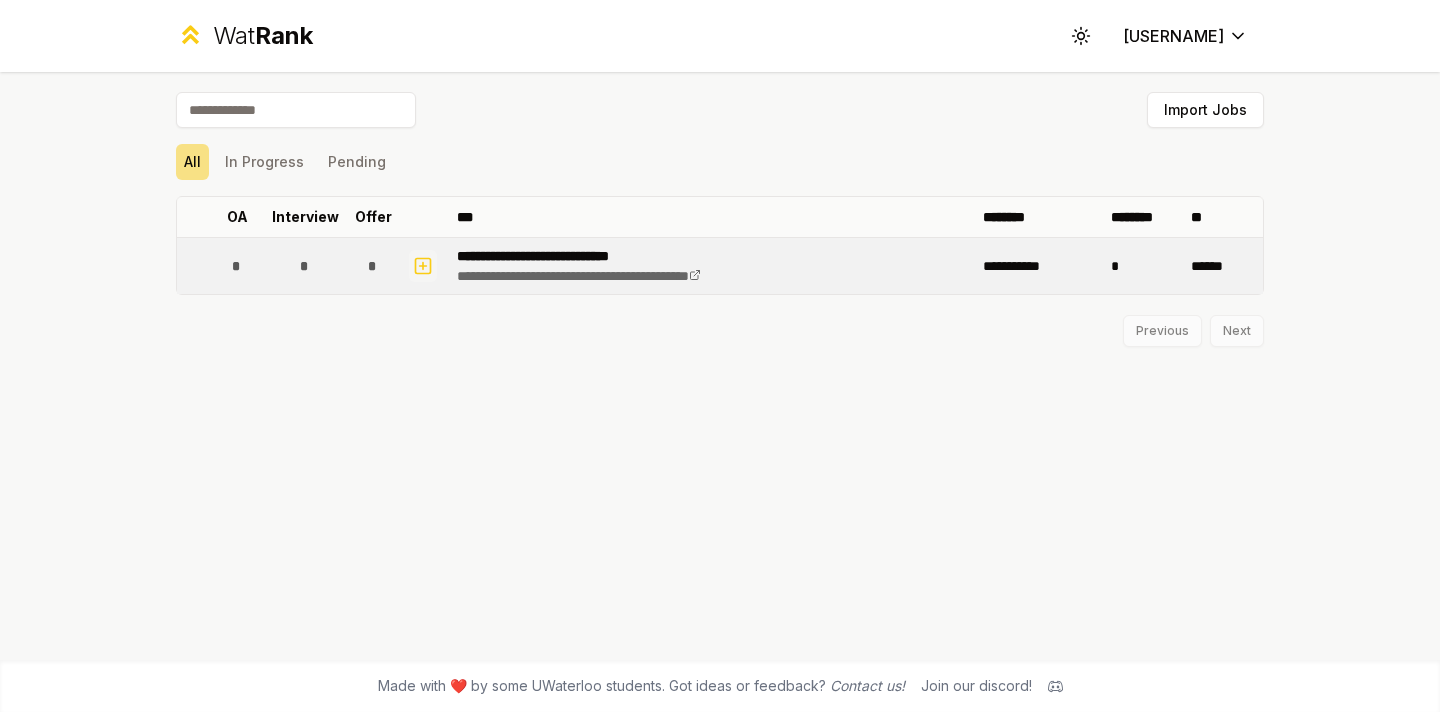 click at bounding box center (423, 266) 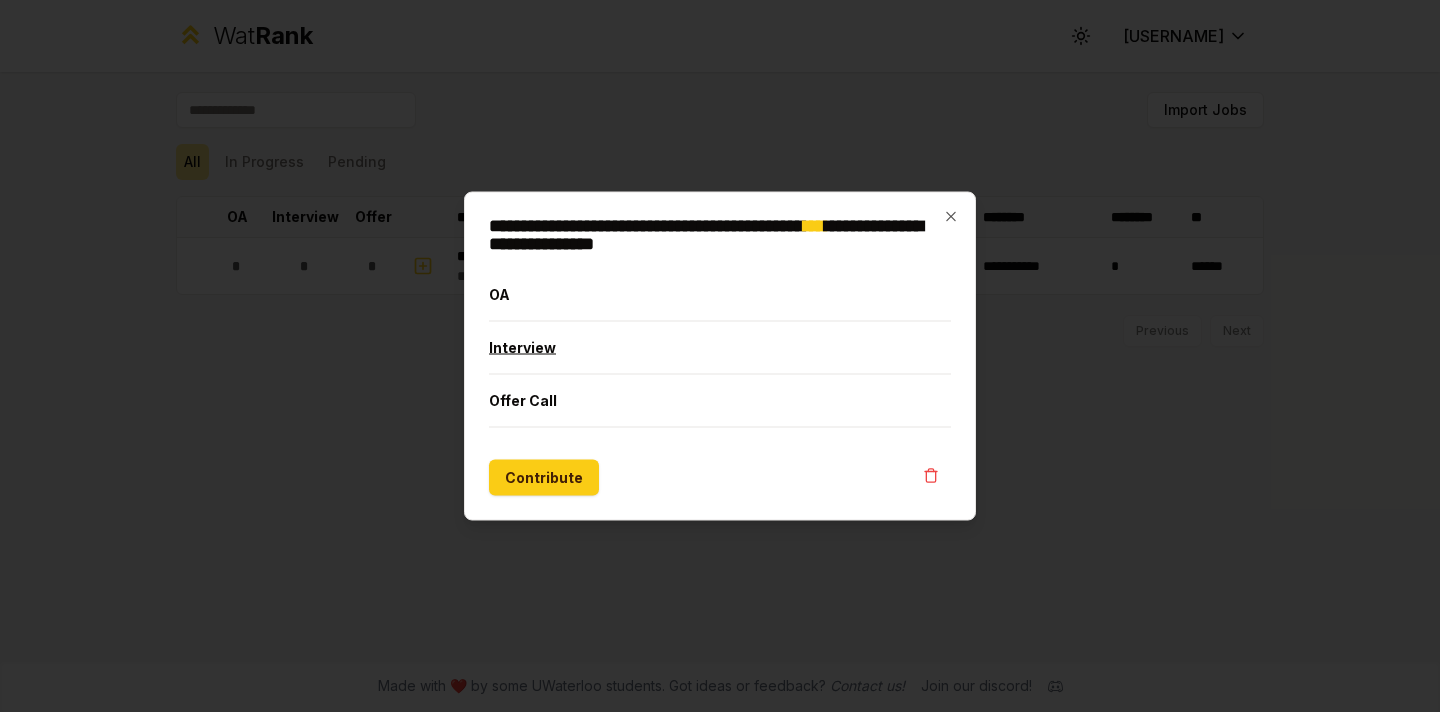 click on "Interview" at bounding box center [720, 348] 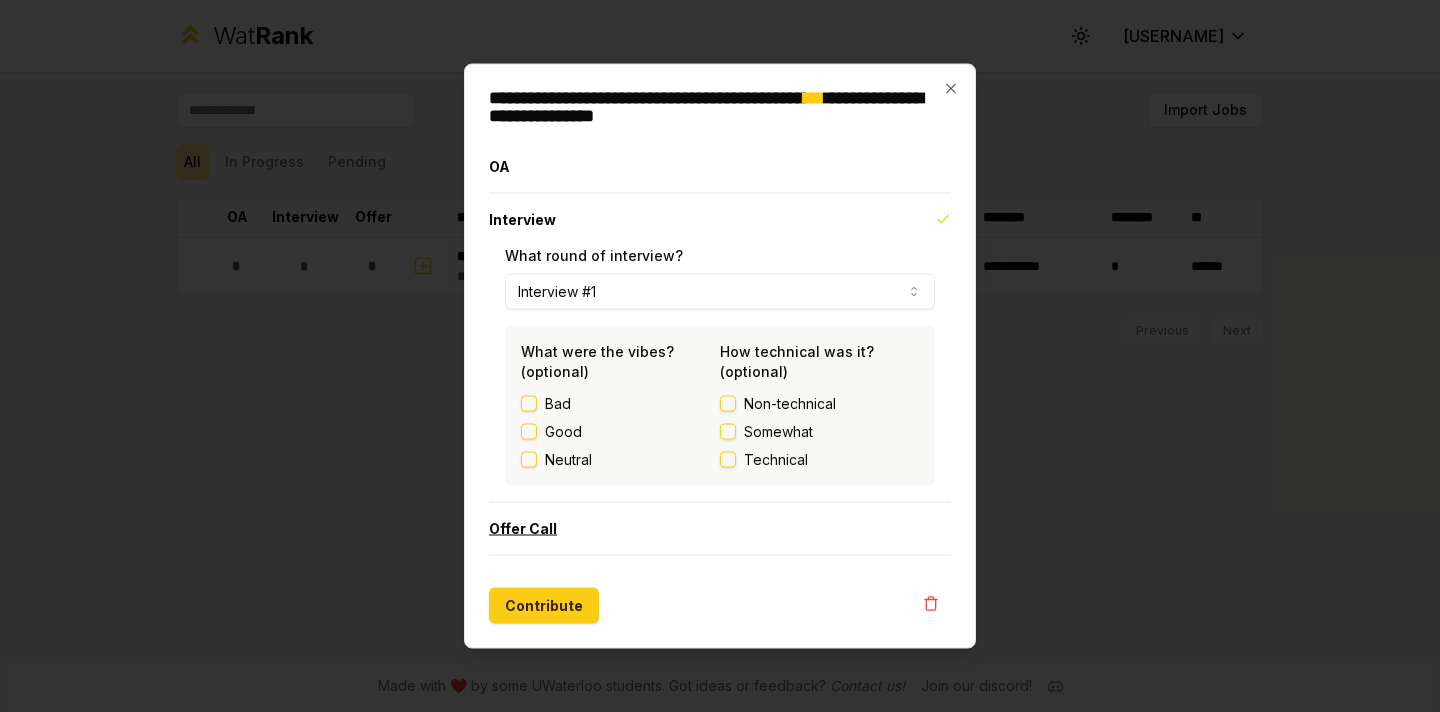 click on "Offer Call" at bounding box center (720, 529) 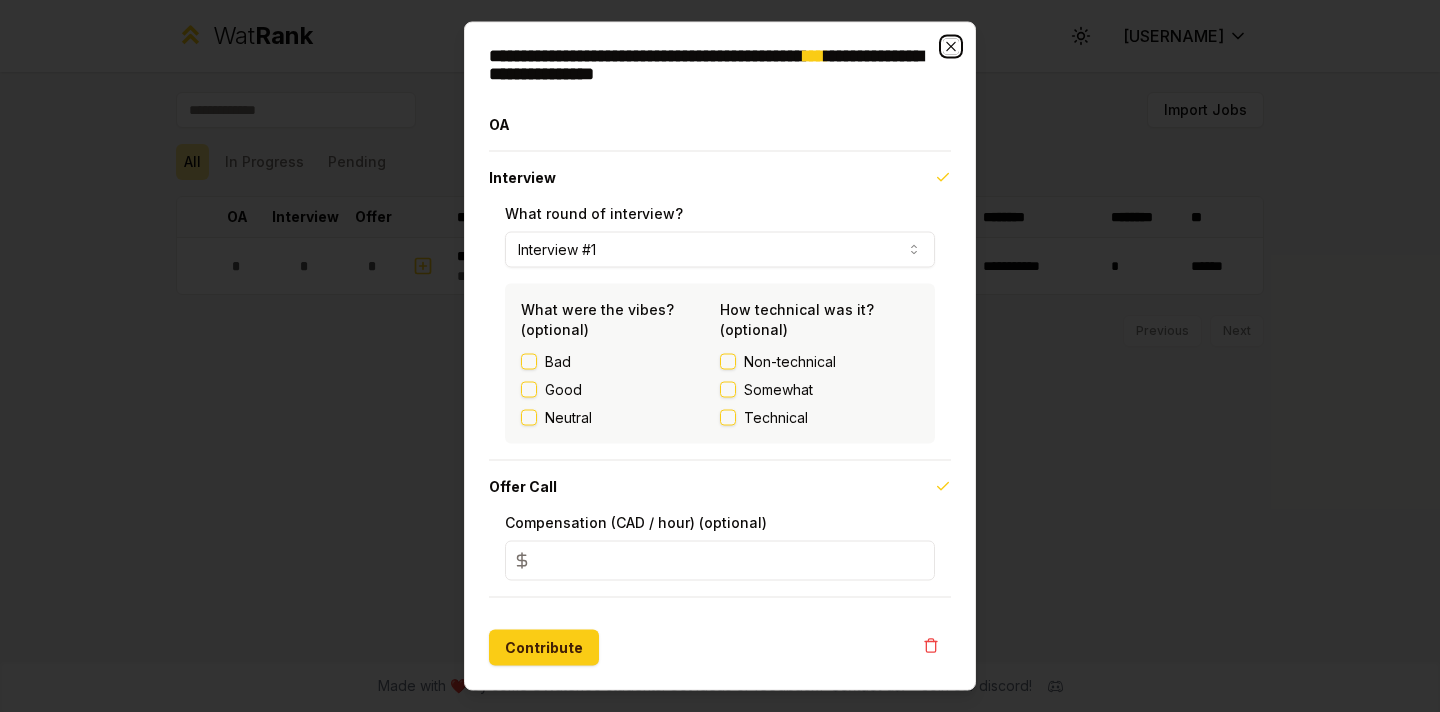 click at bounding box center (951, 47) 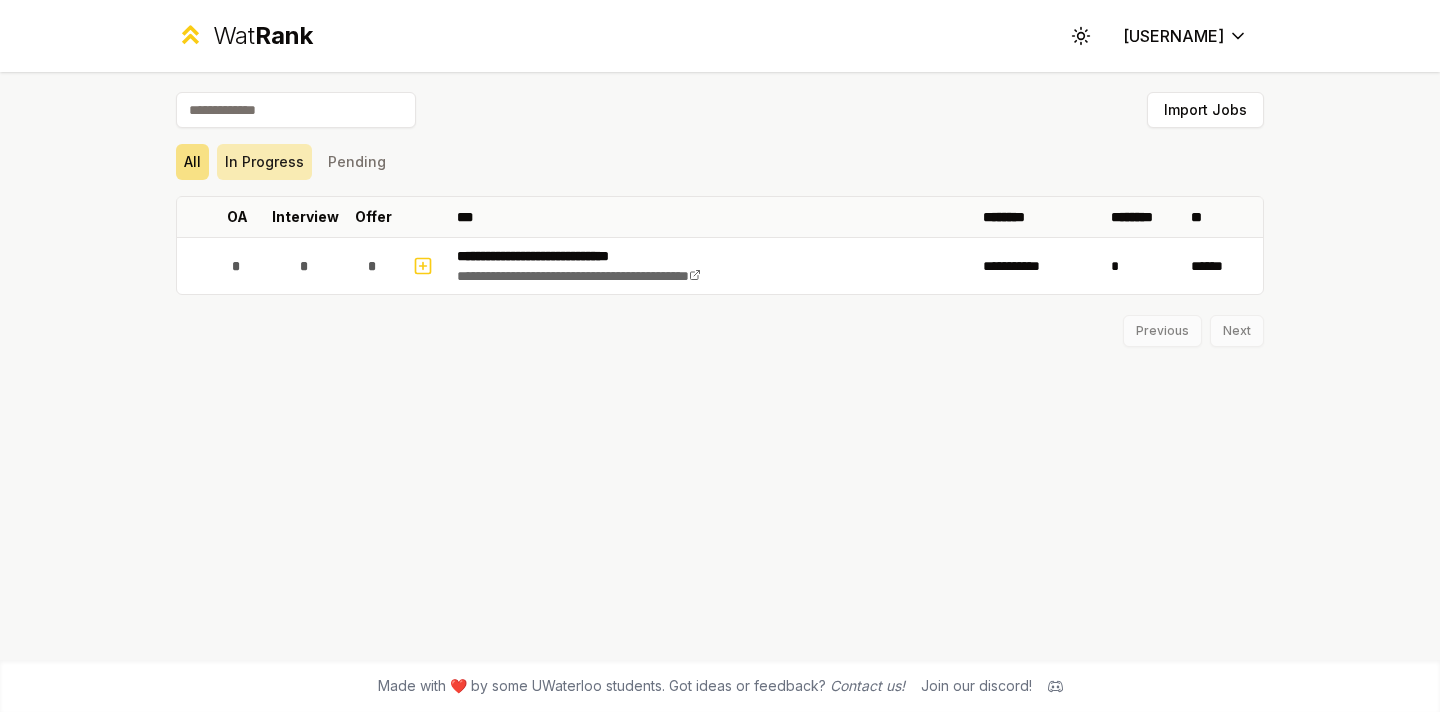 click on "In Progress" at bounding box center (264, 162) 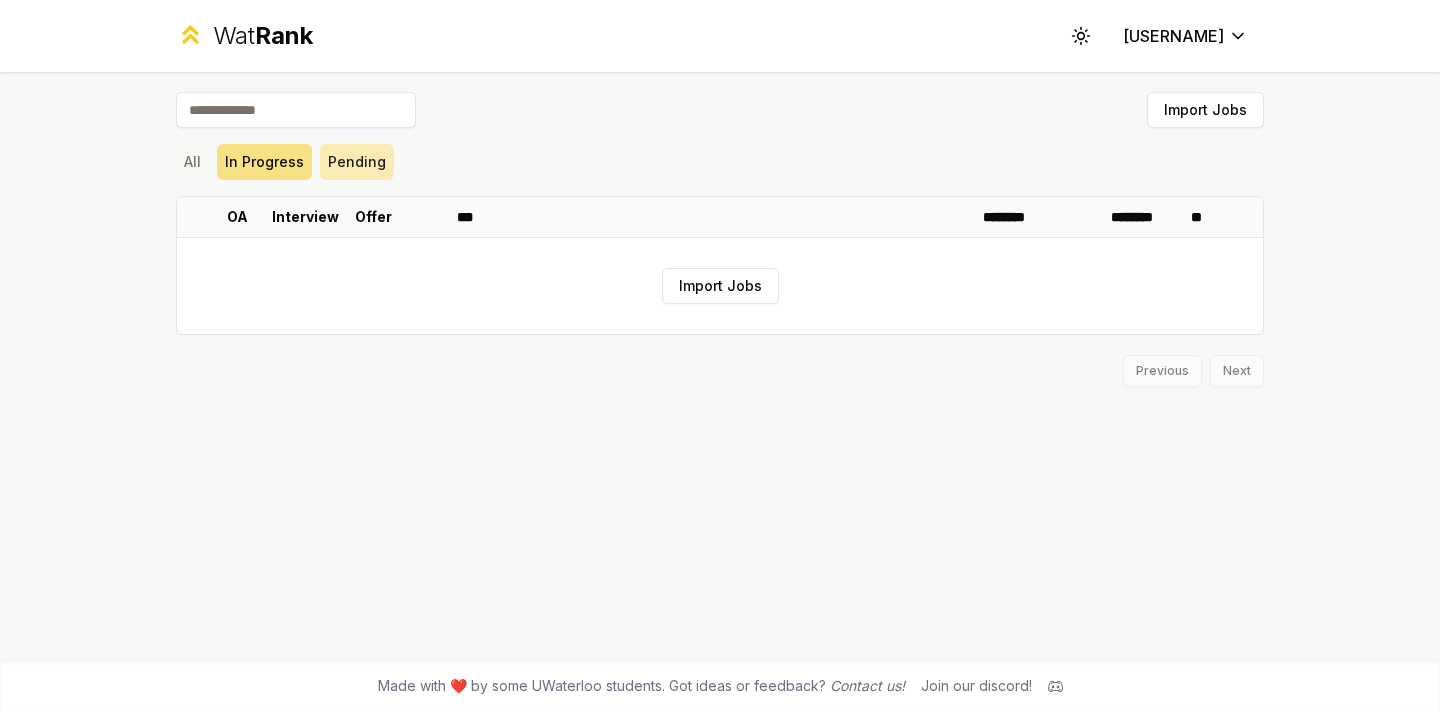 click on "Pending" at bounding box center [357, 162] 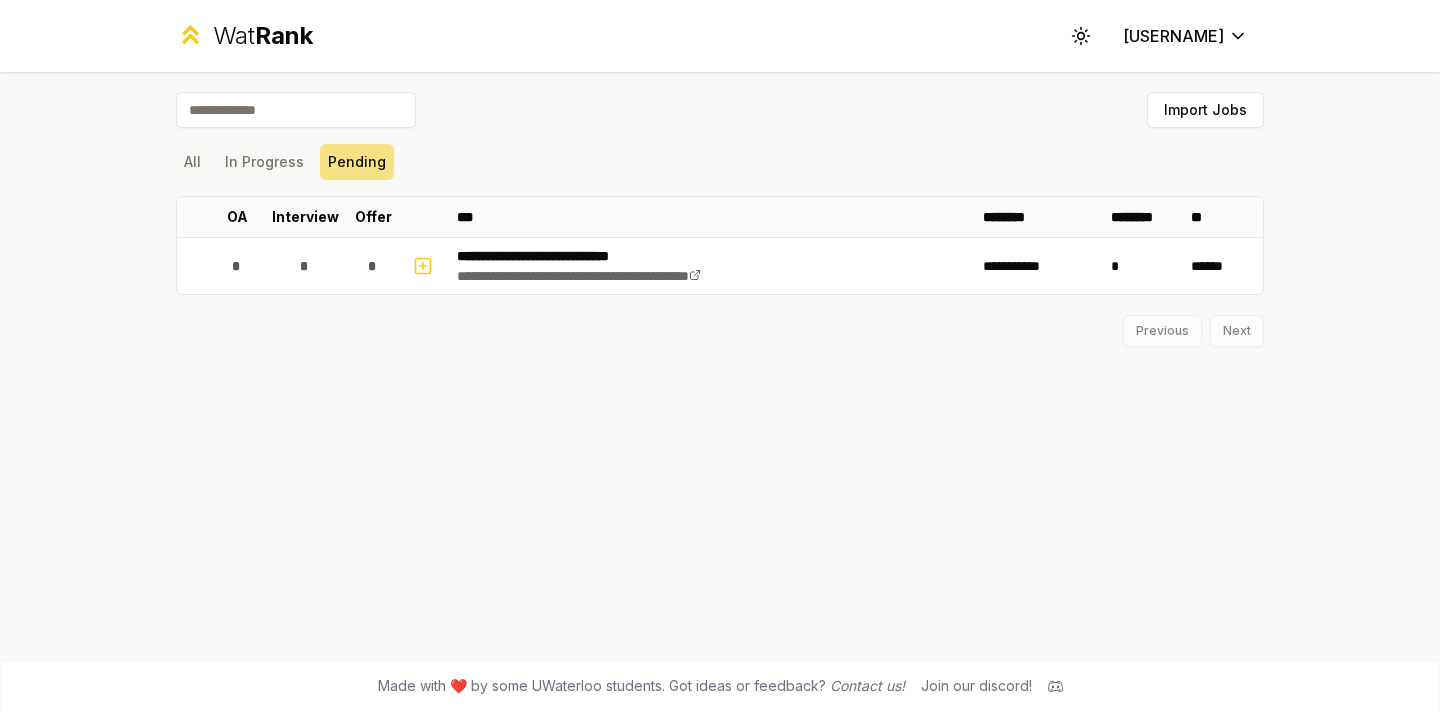 click at bounding box center (296, 110) 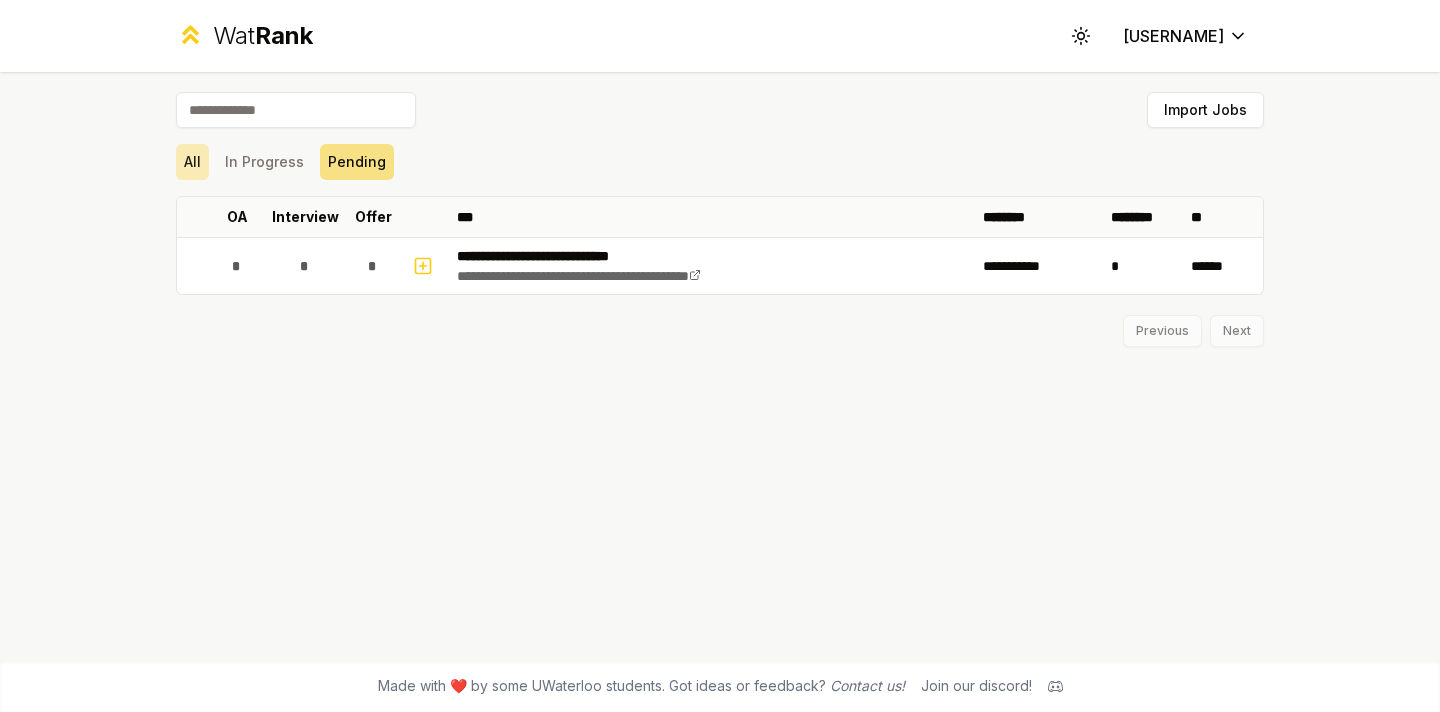 click on "All" at bounding box center [192, 162] 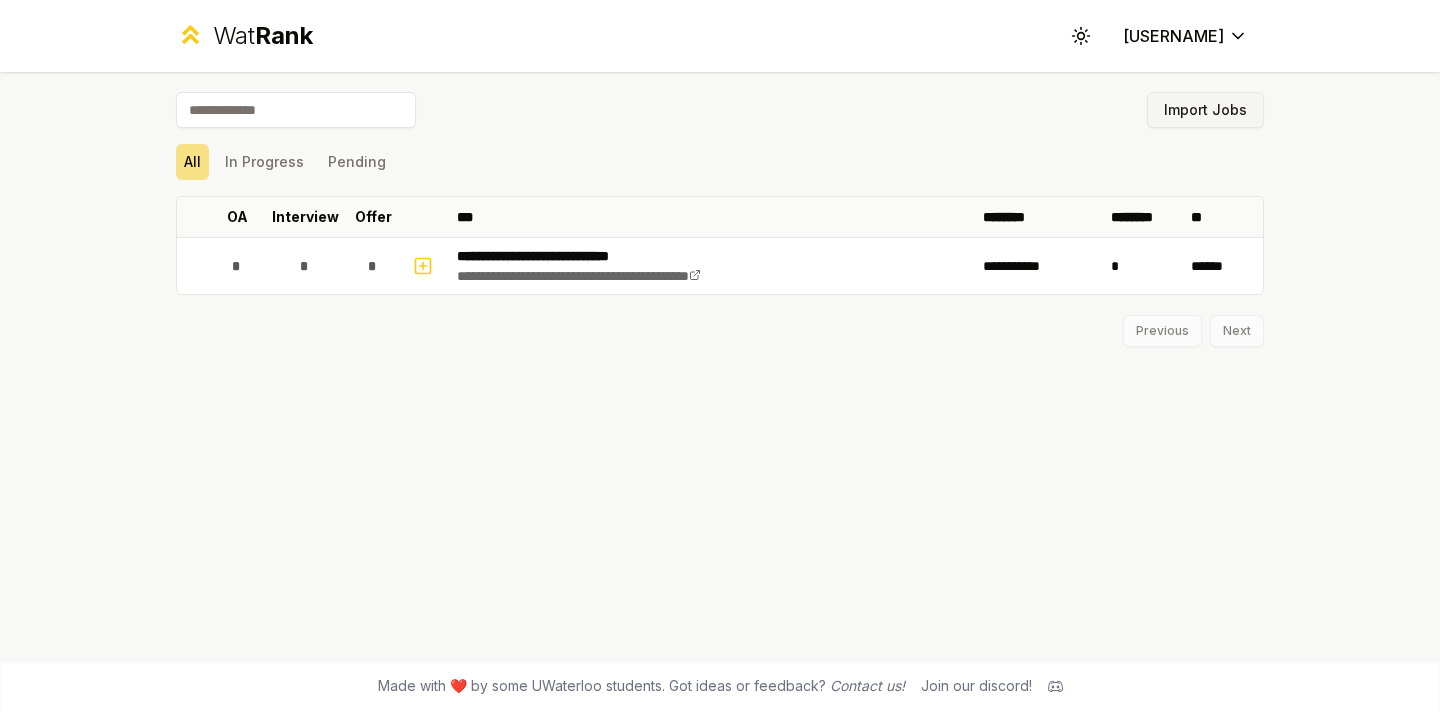 click on "Import Jobs" at bounding box center (1205, 110) 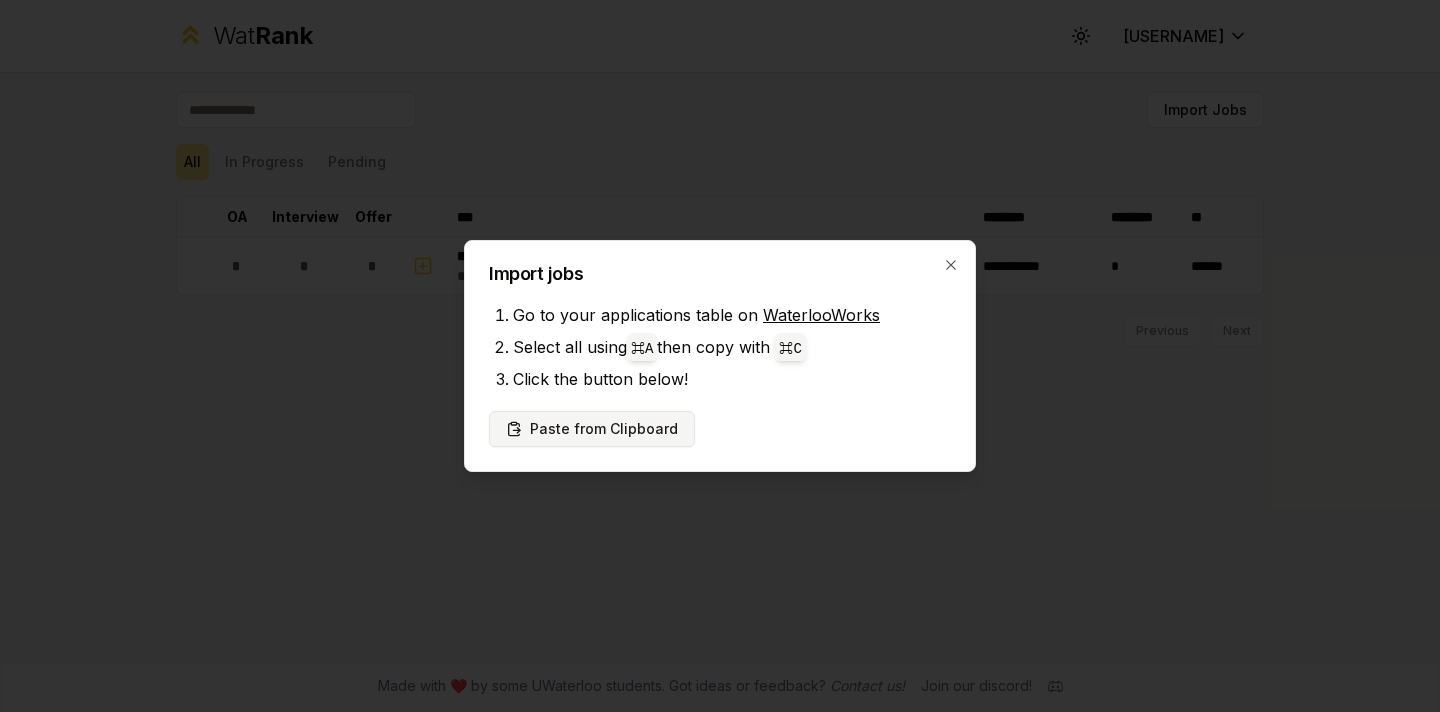 click on "Paste from Clipboard" at bounding box center [592, 429] 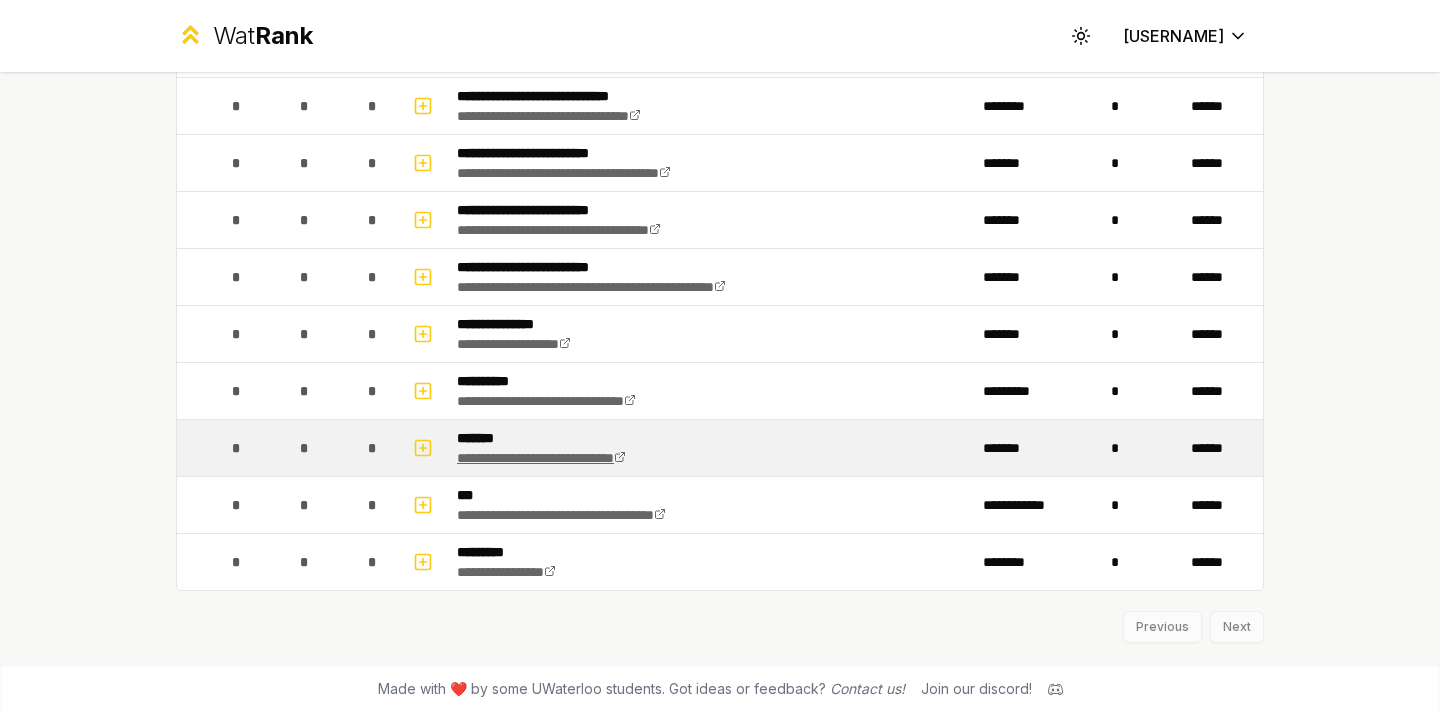 scroll, scrollTop: 2274, scrollLeft: 0, axis: vertical 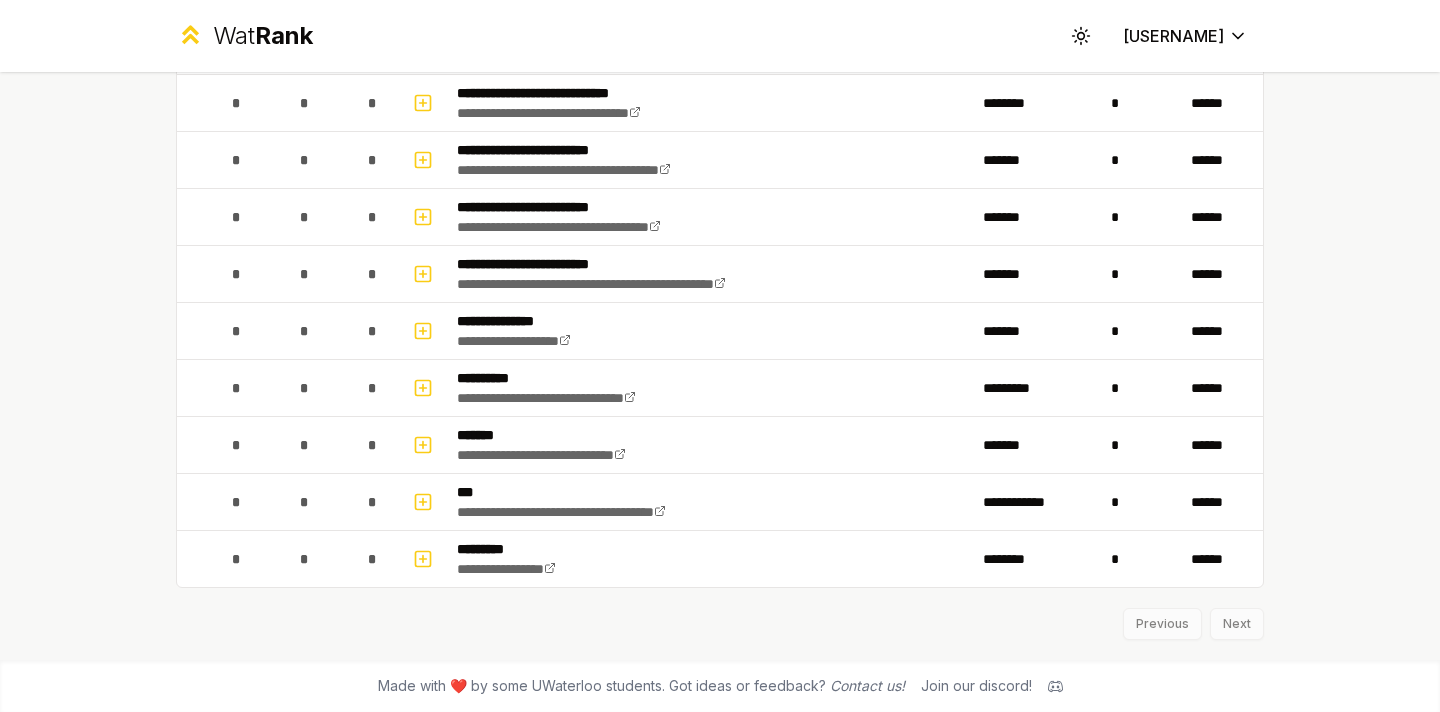 click on "Previous Next" at bounding box center (720, 614) 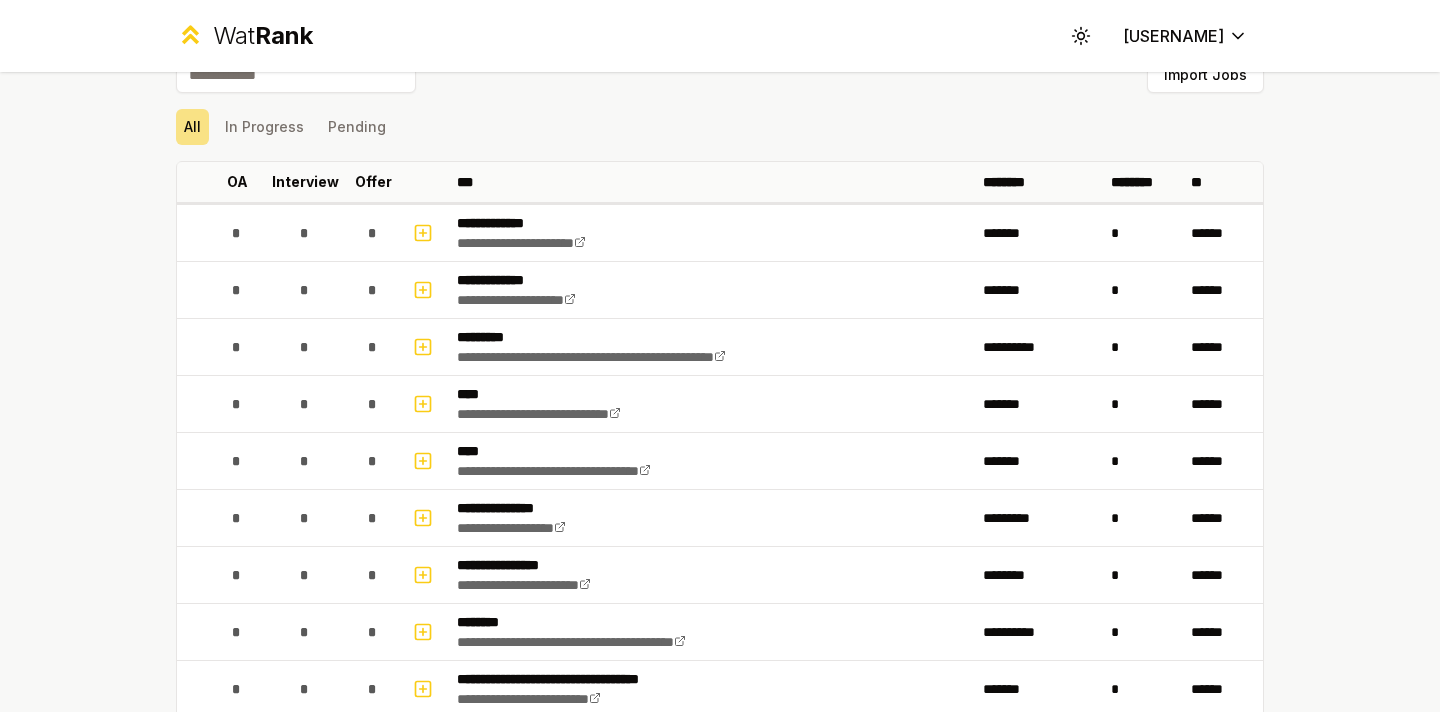 scroll, scrollTop: 0, scrollLeft: 0, axis: both 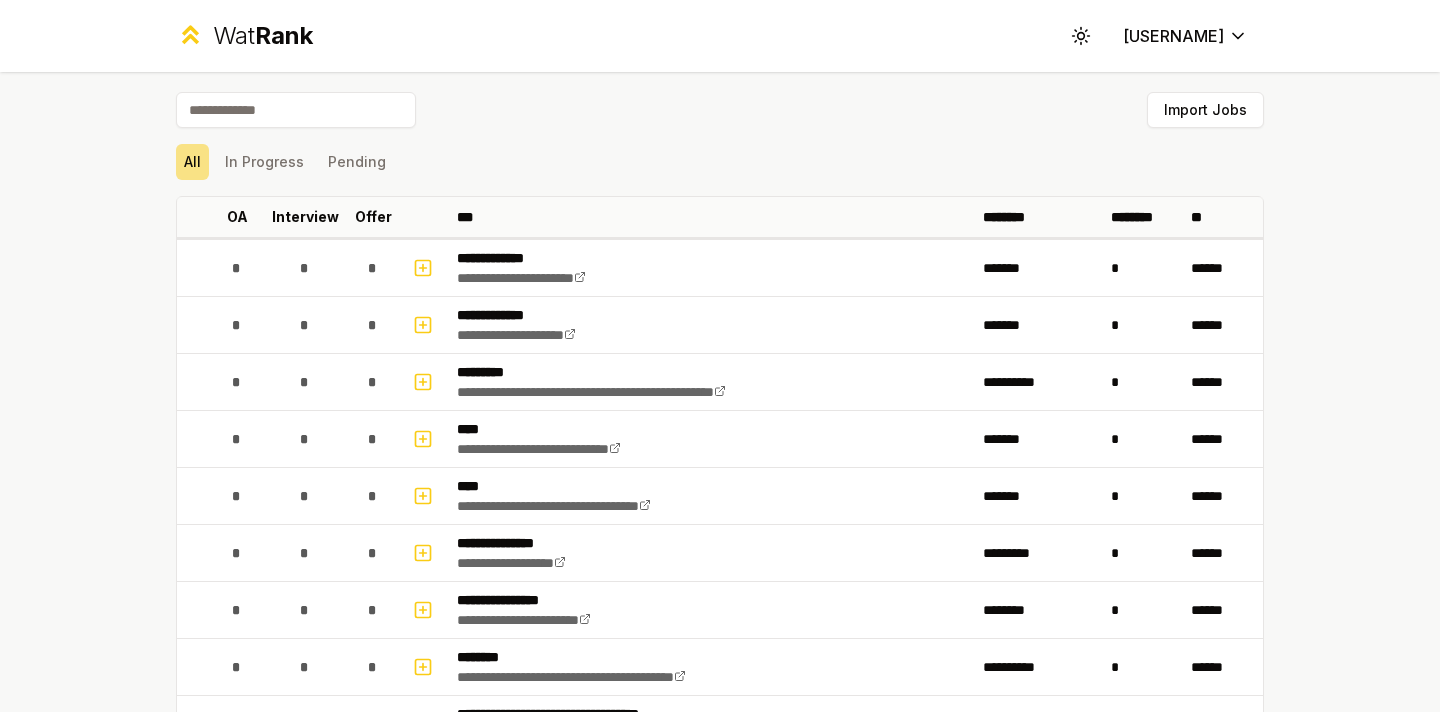click on "Rank" at bounding box center (284, 35) 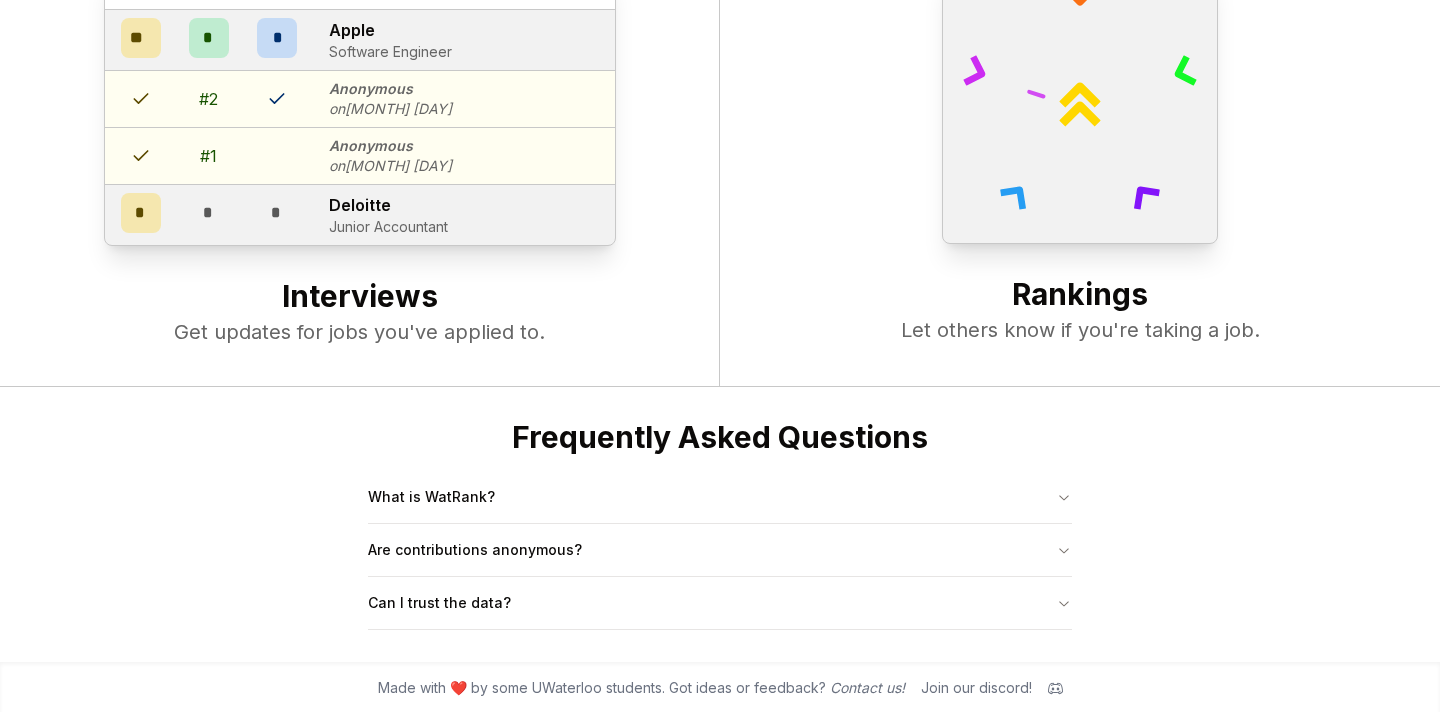 scroll, scrollTop: 770, scrollLeft: 0, axis: vertical 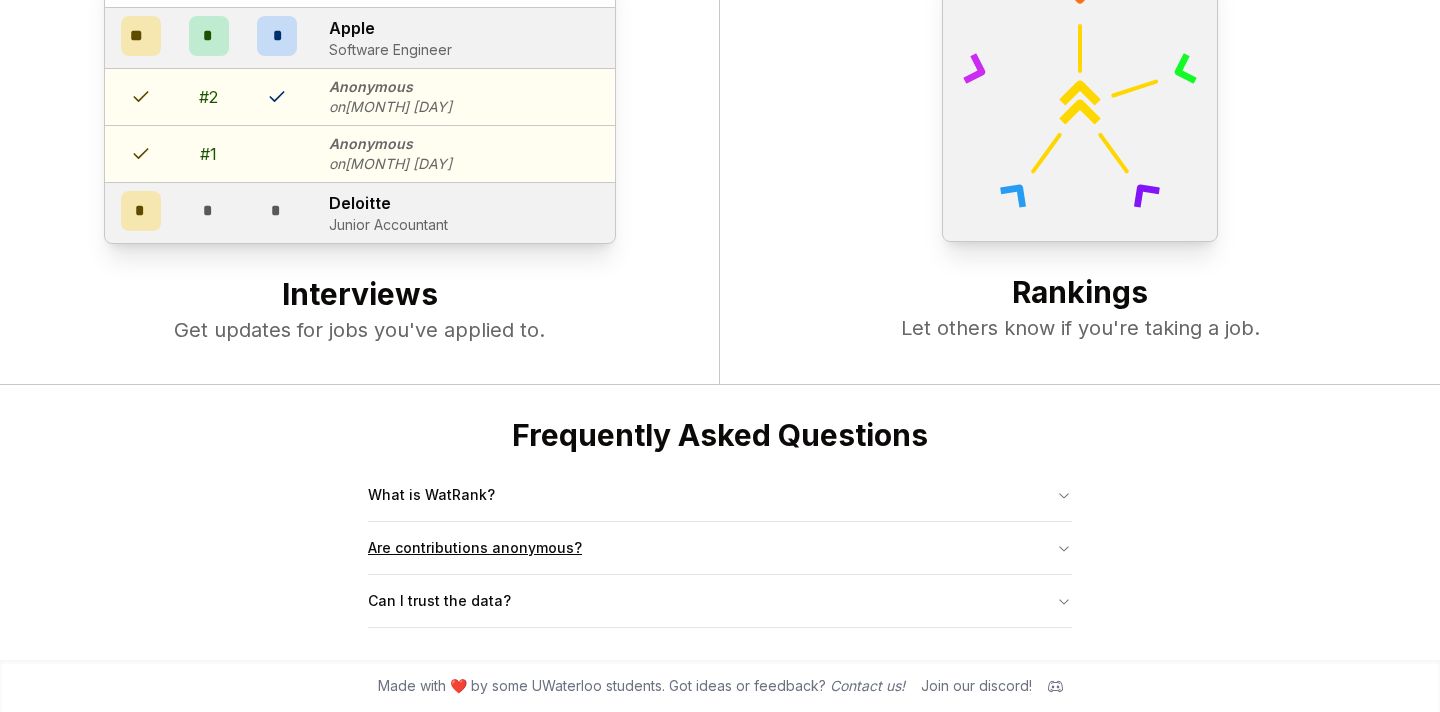 click on "Are contributions anonymous?" at bounding box center [720, 548] 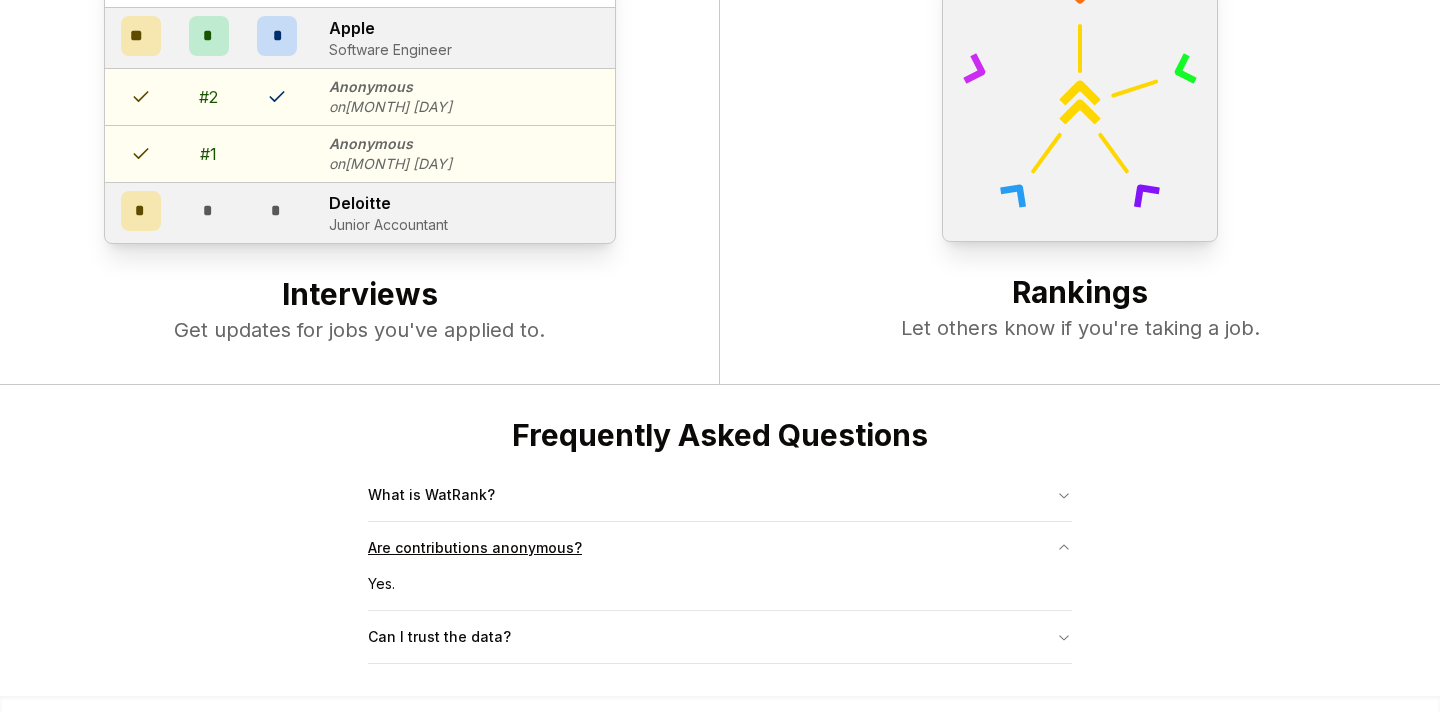 scroll, scrollTop: 806, scrollLeft: 0, axis: vertical 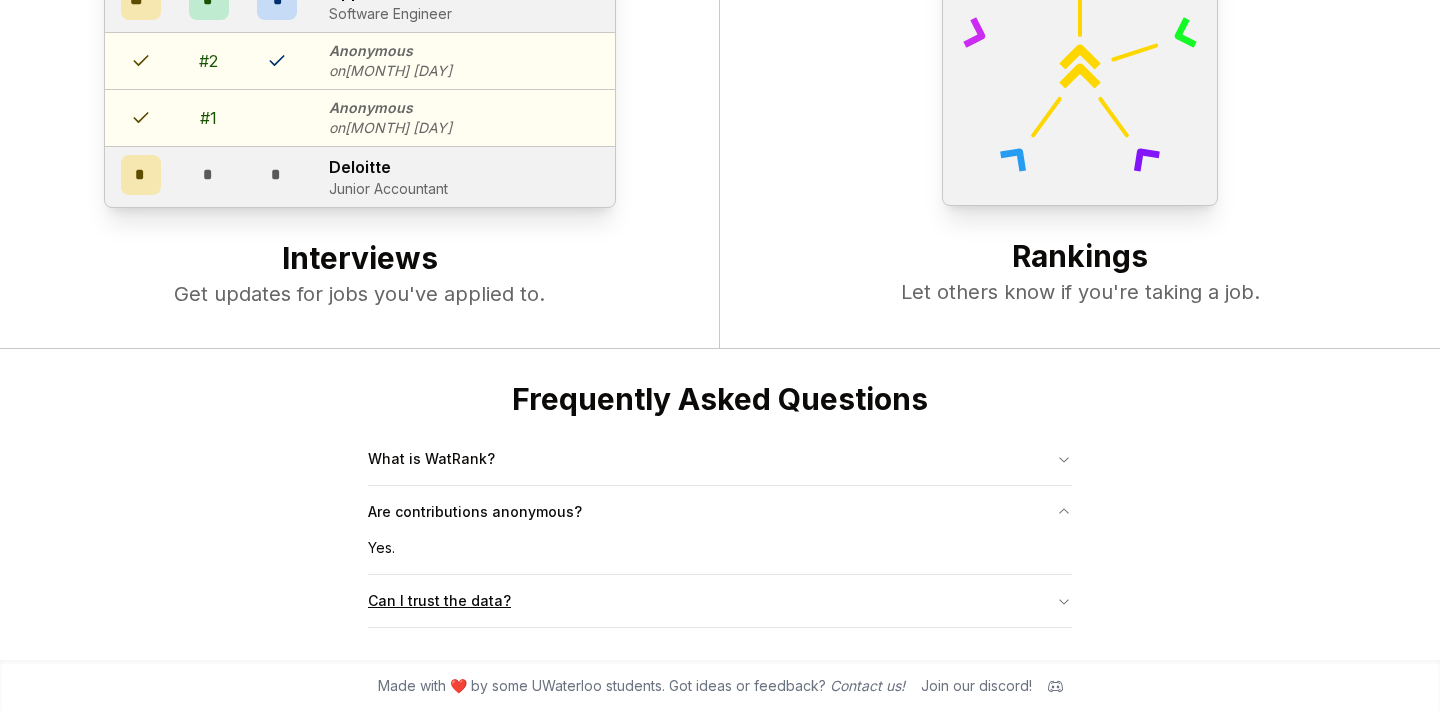 click on "Can I trust the data?" at bounding box center (720, 601) 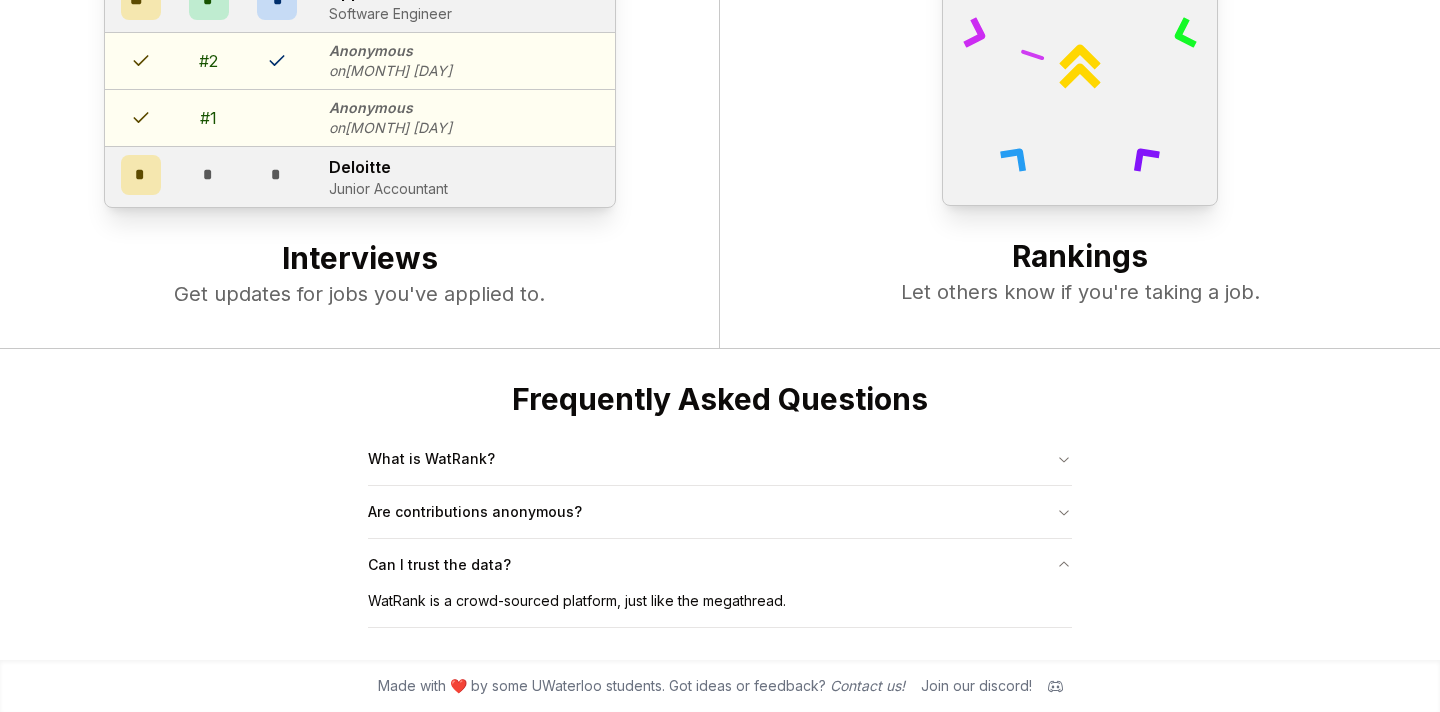 scroll, scrollTop: 0, scrollLeft: 0, axis: both 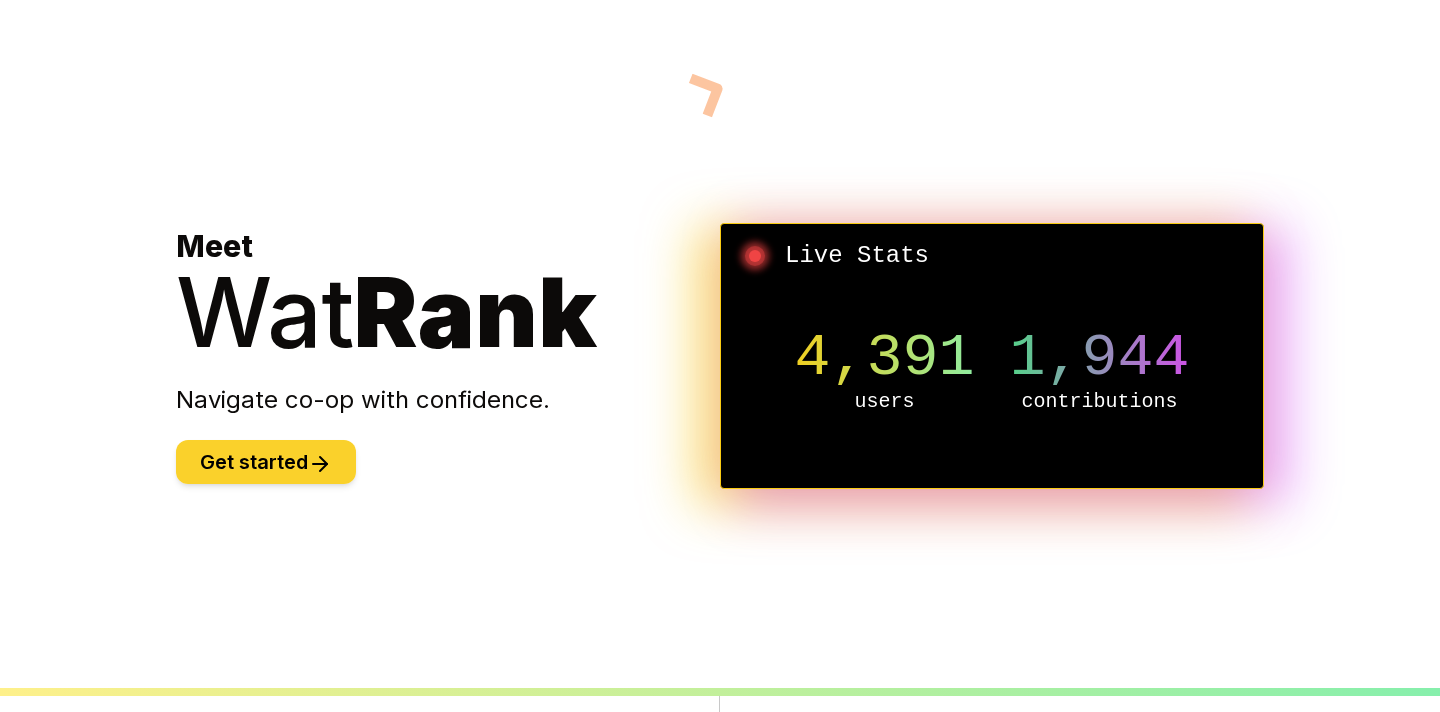 click on "Get started" at bounding box center (266, 462) 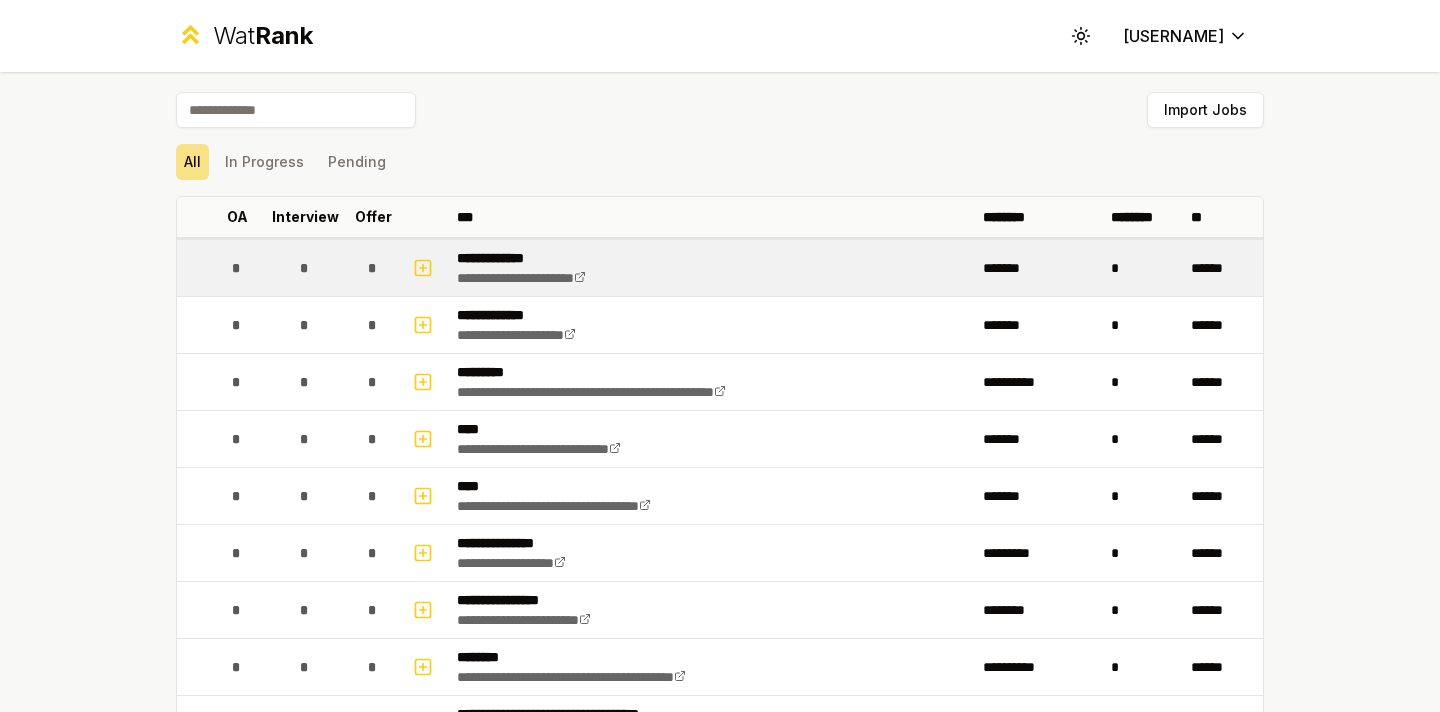 click on "*******" at bounding box center (1039, 268) 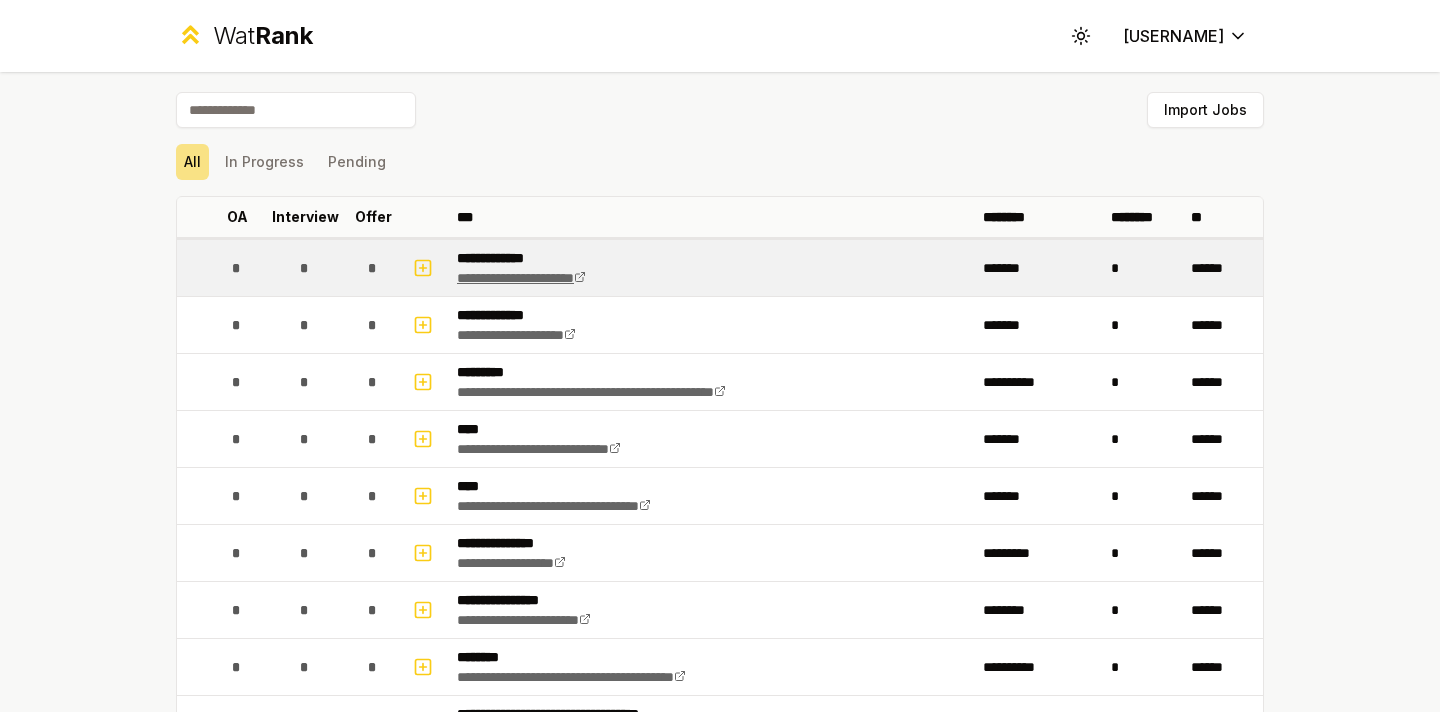 click on "**********" at bounding box center (521, 278) 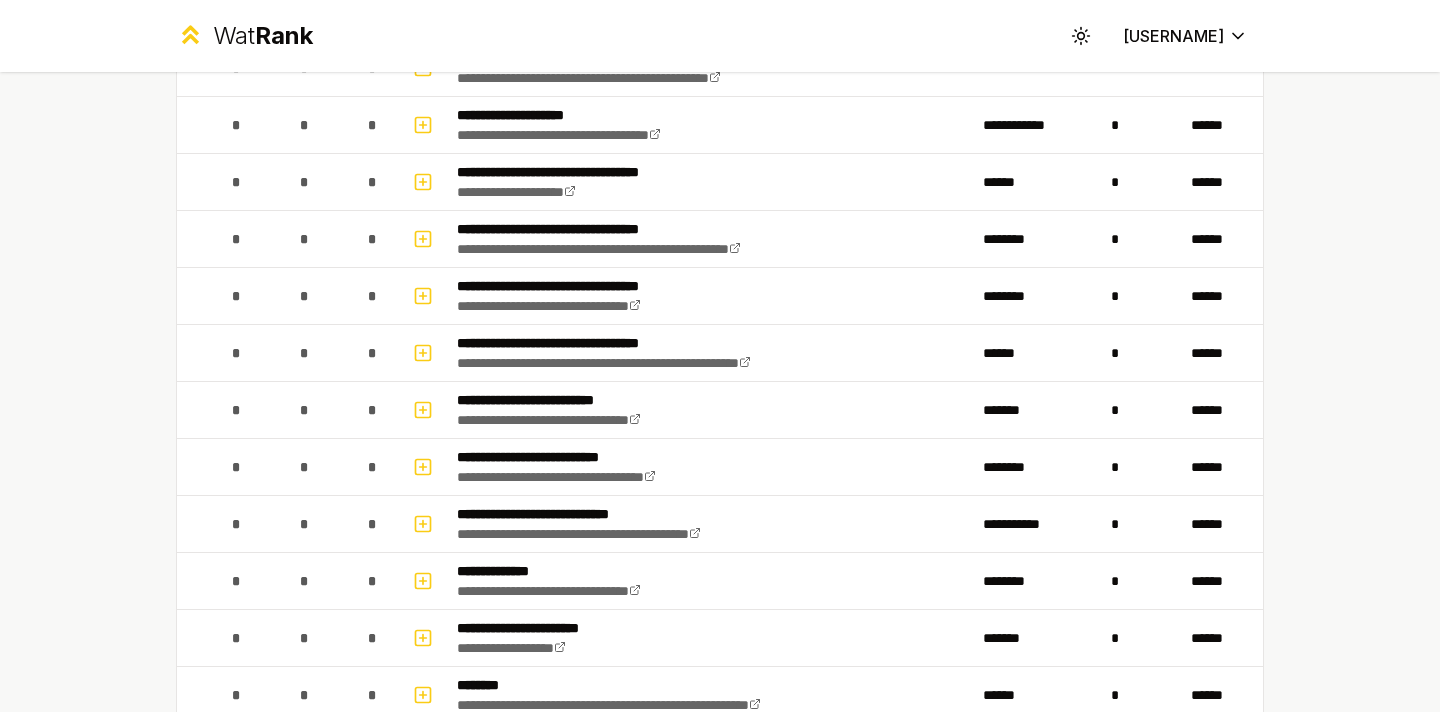 scroll, scrollTop: 831, scrollLeft: 0, axis: vertical 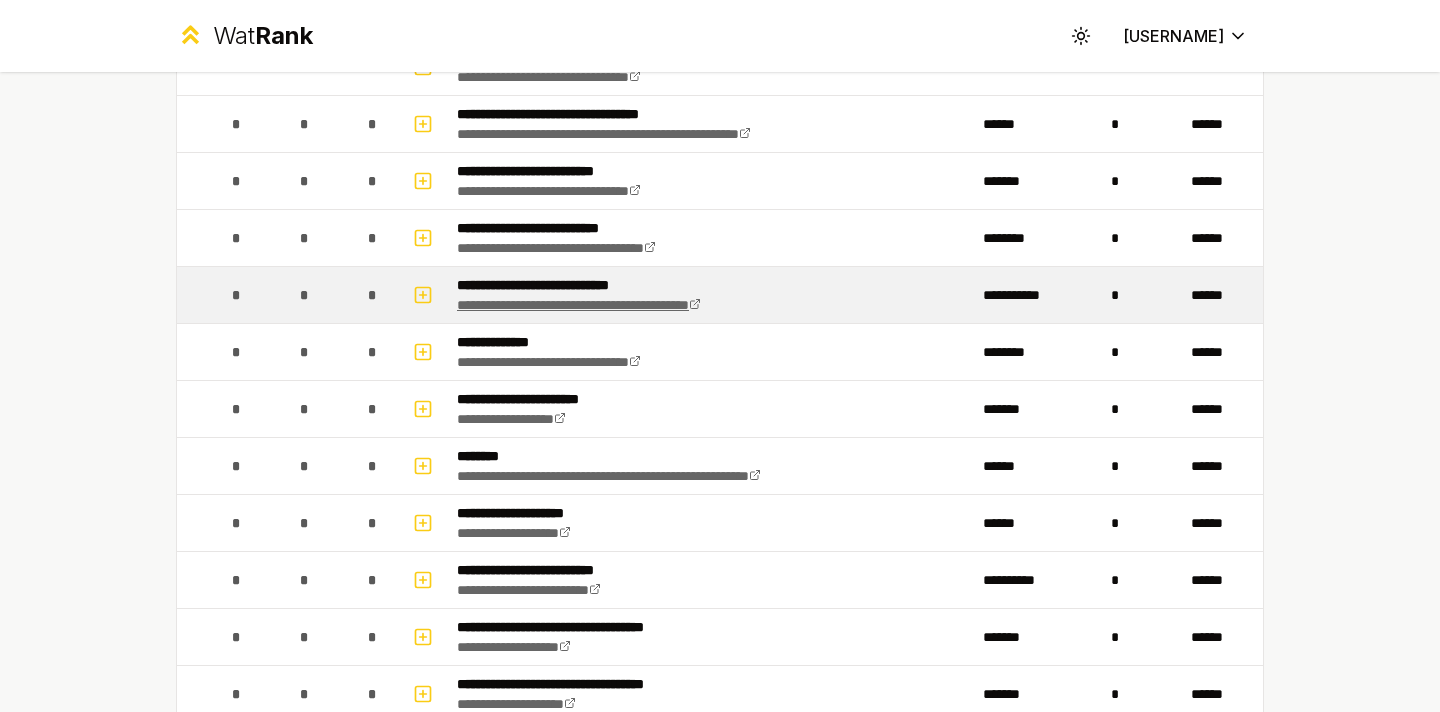 click on "**********" at bounding box center [579, 305] 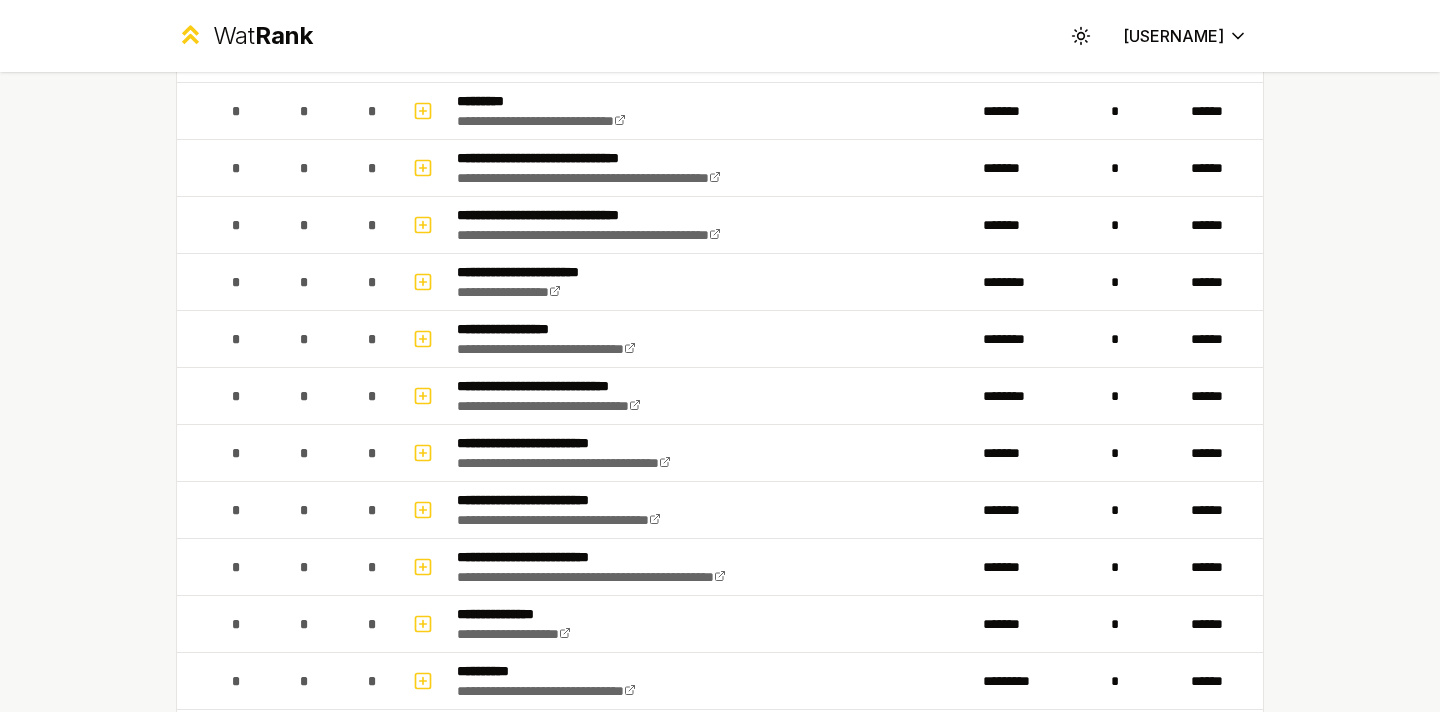 scroll, scrollTop: 2274, scrollLeft: 0, axis: vertical 